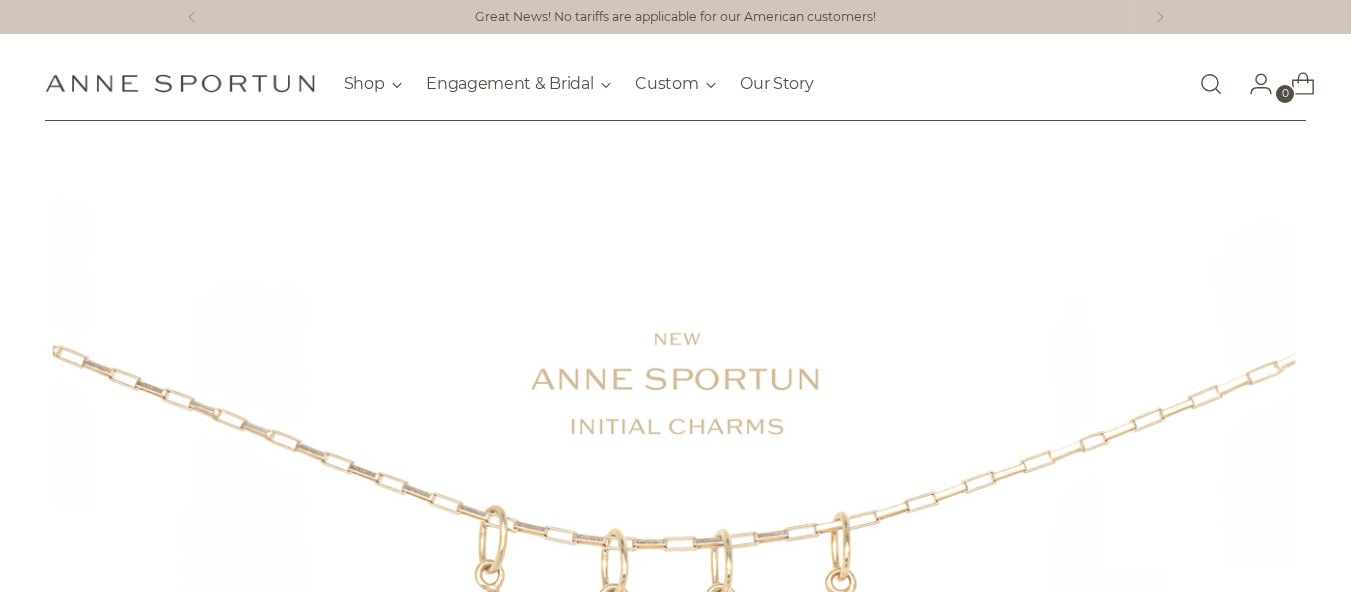 scroll, scrollTop: 0, scrollLeft: 0, axis: both 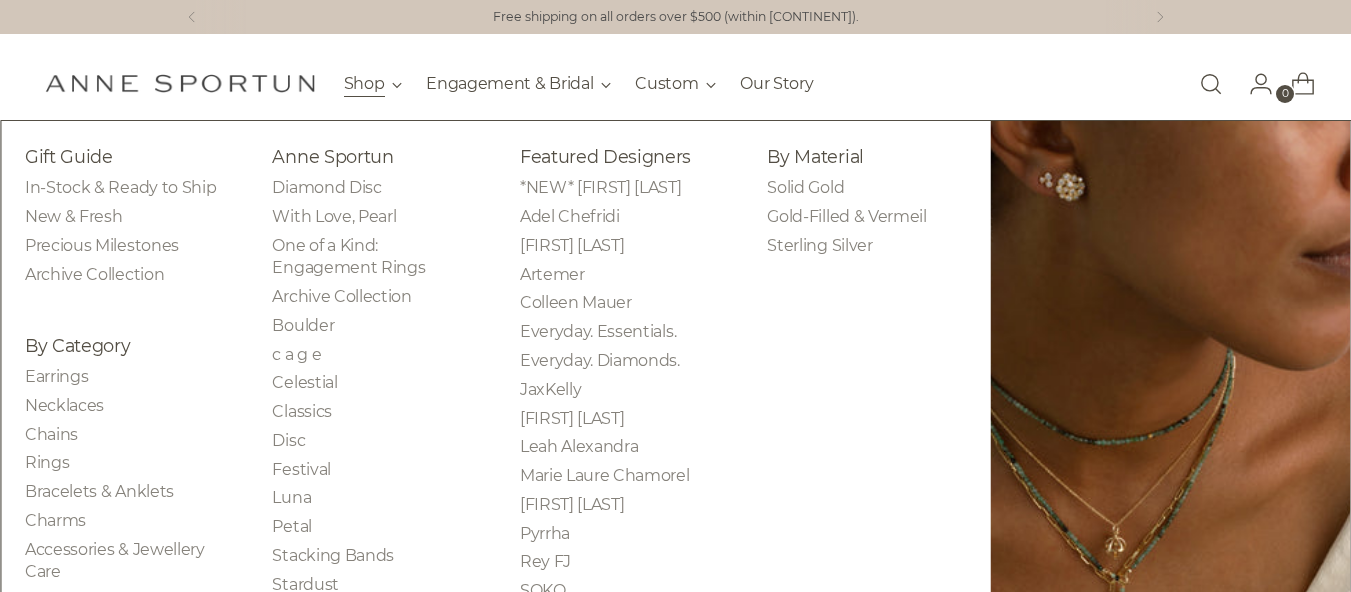 click on "Shop" at bounding box center (373, 84) 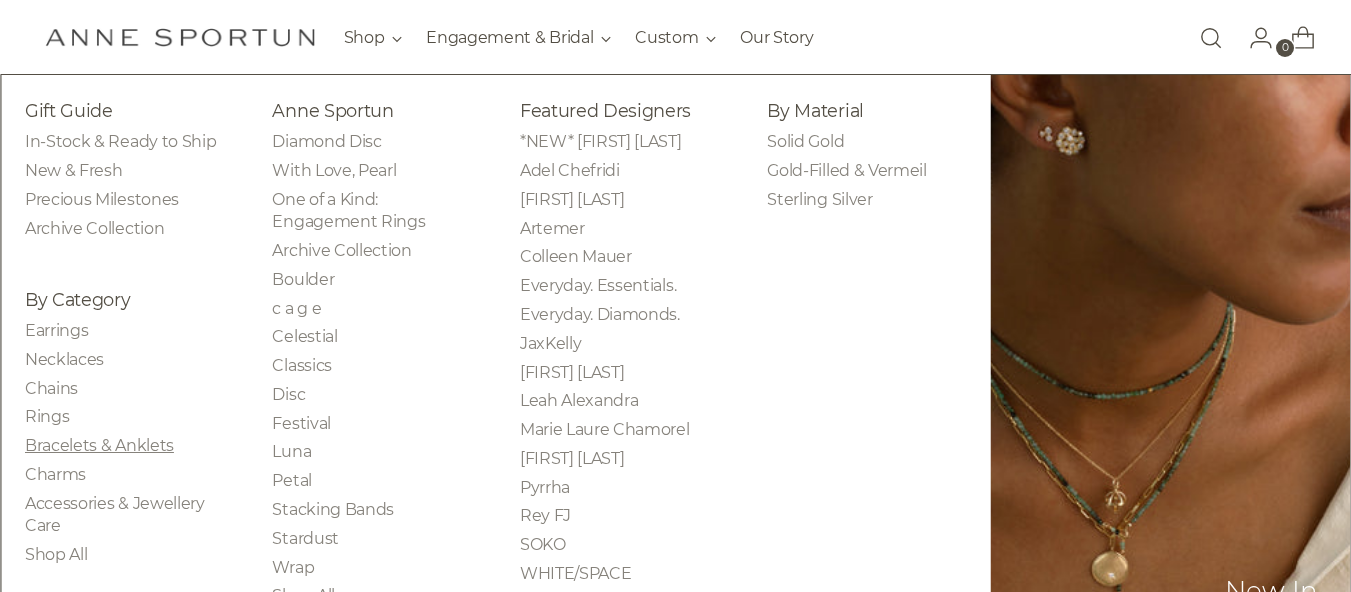 scroll, scrollTop: 500, scrollLeft: 0, axis: vertical 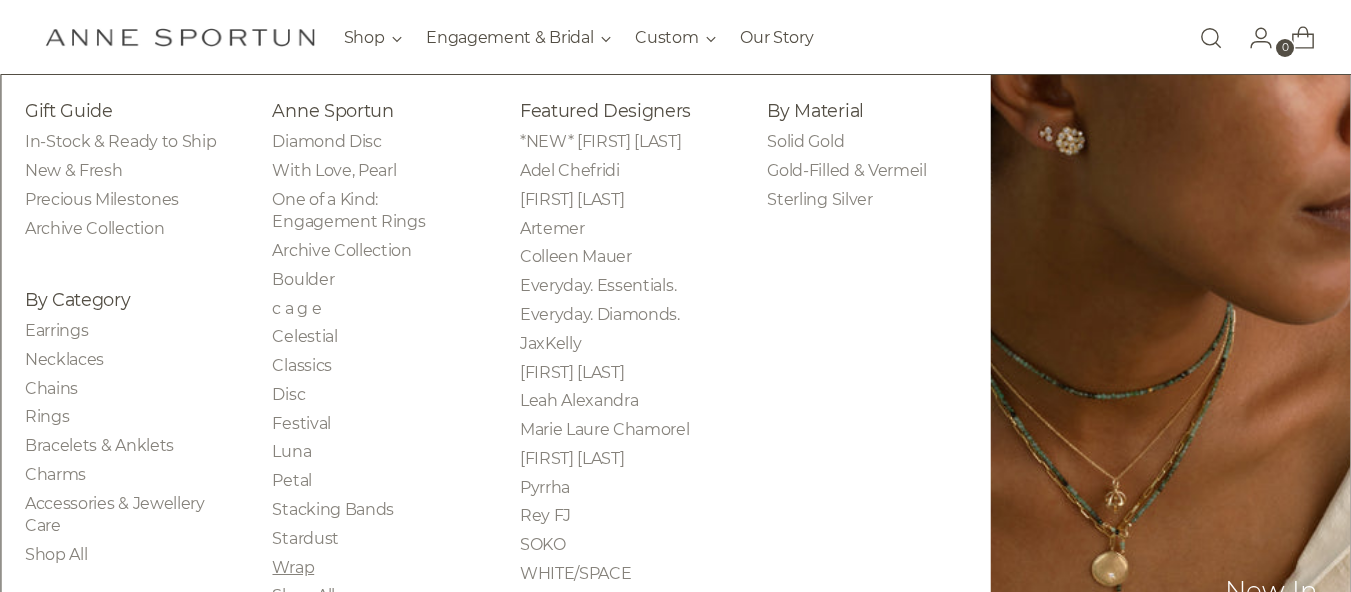click on "Wrap" at bounding box center (293, 567) 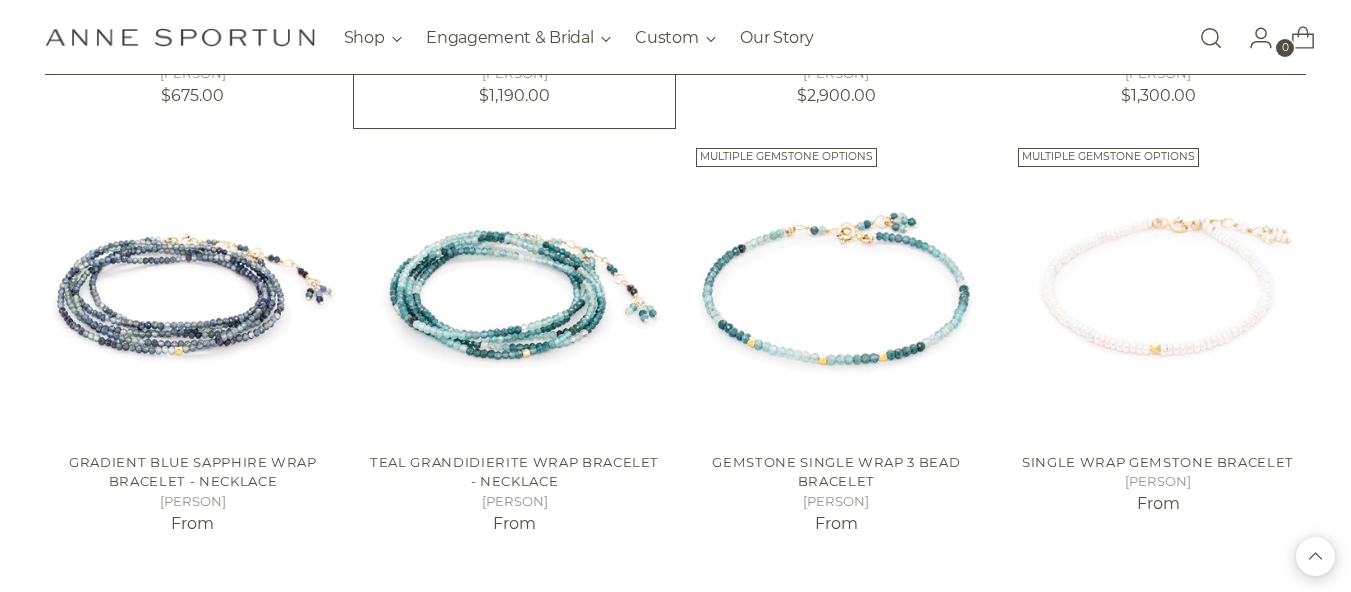 scroll, scrollTop: 900, scrollLeft: 0, axis: vertical 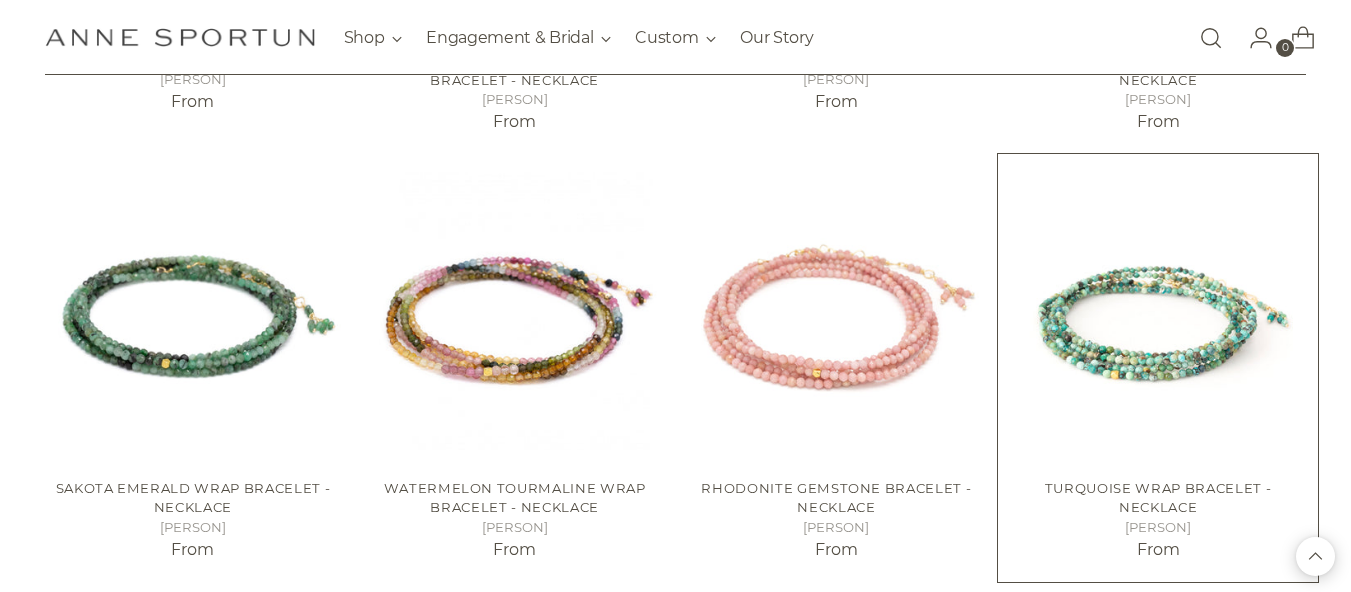 click at bounding box center (0, 0) 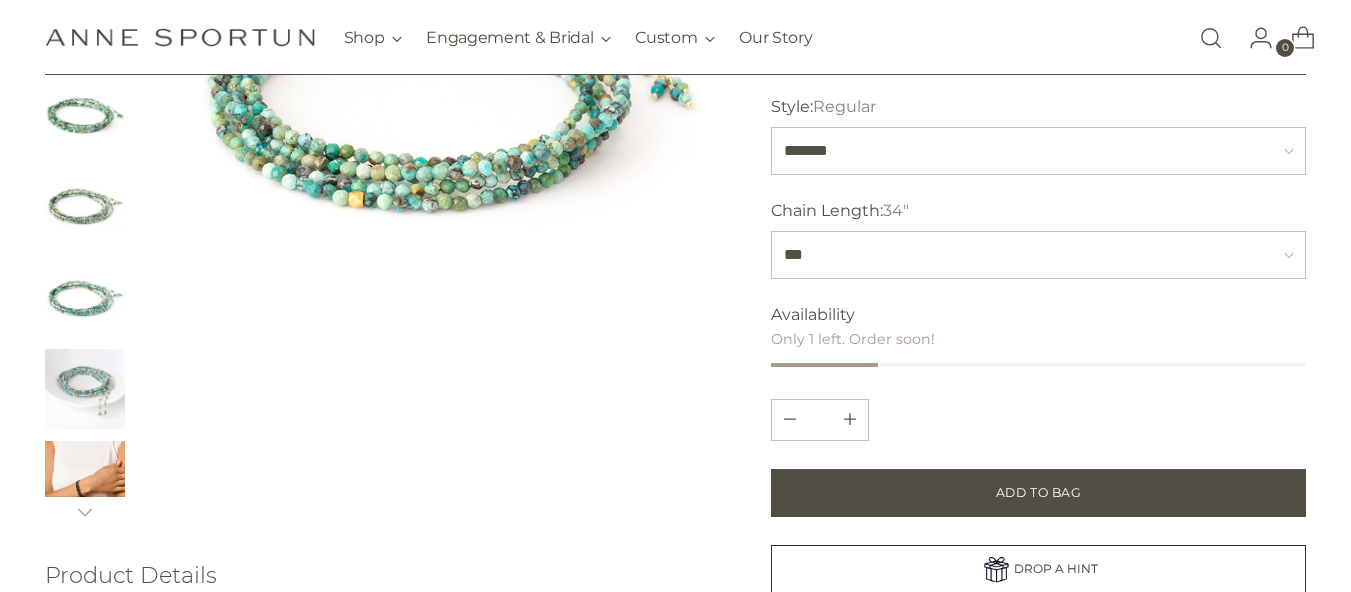scroll, scrollTop: 400, scrollLeft: 0, axis: vertical 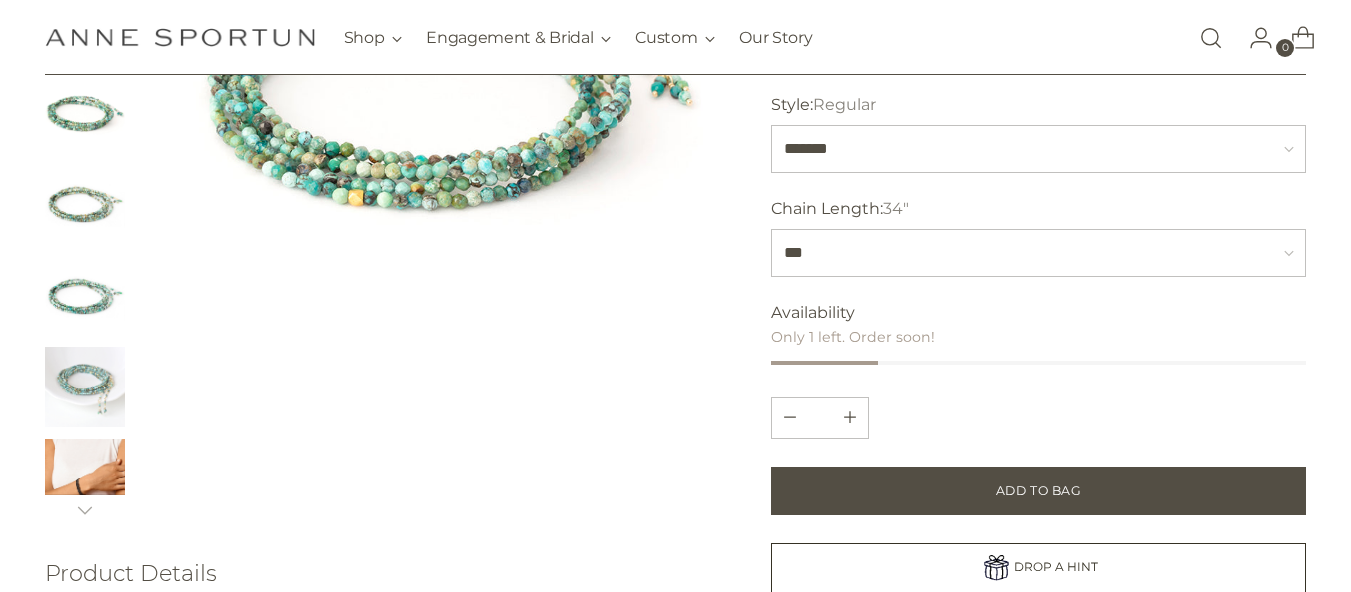 click at bounding box center (85, 387) 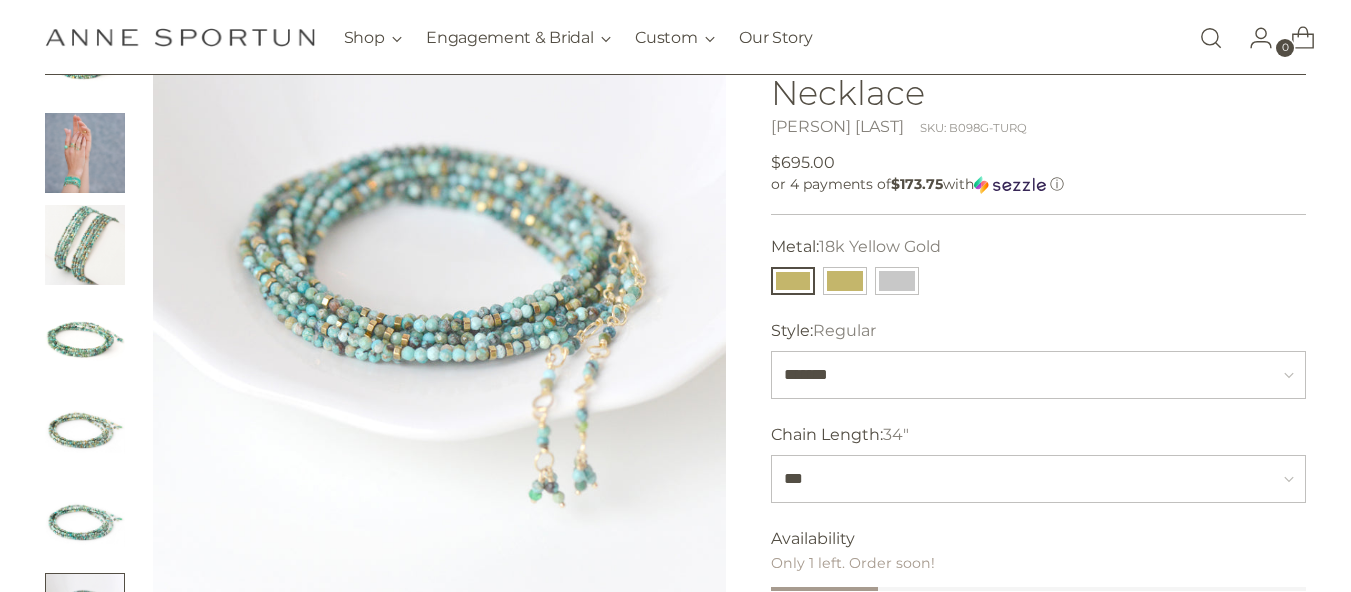 scroll, scrollTop: 200, scrollLeft: 0, axis: vertical 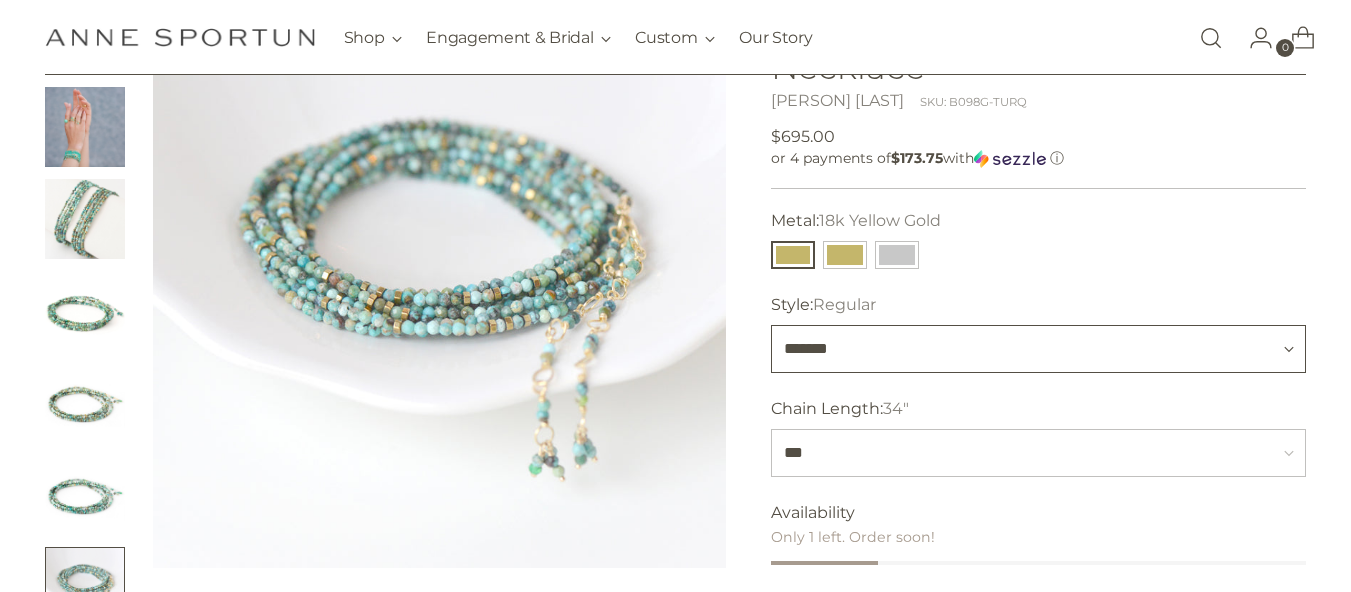 click on "**** ****" at bounding box center (1039, 349) 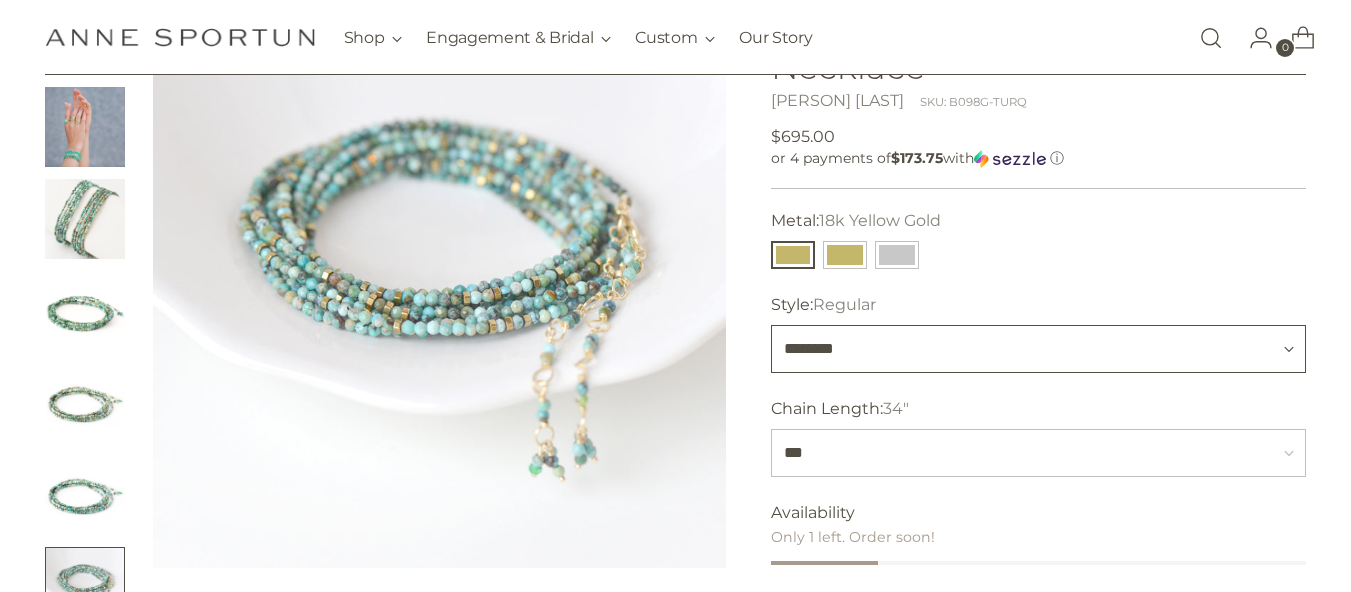 click on "**** ****" at bounding box center (1039, 349) 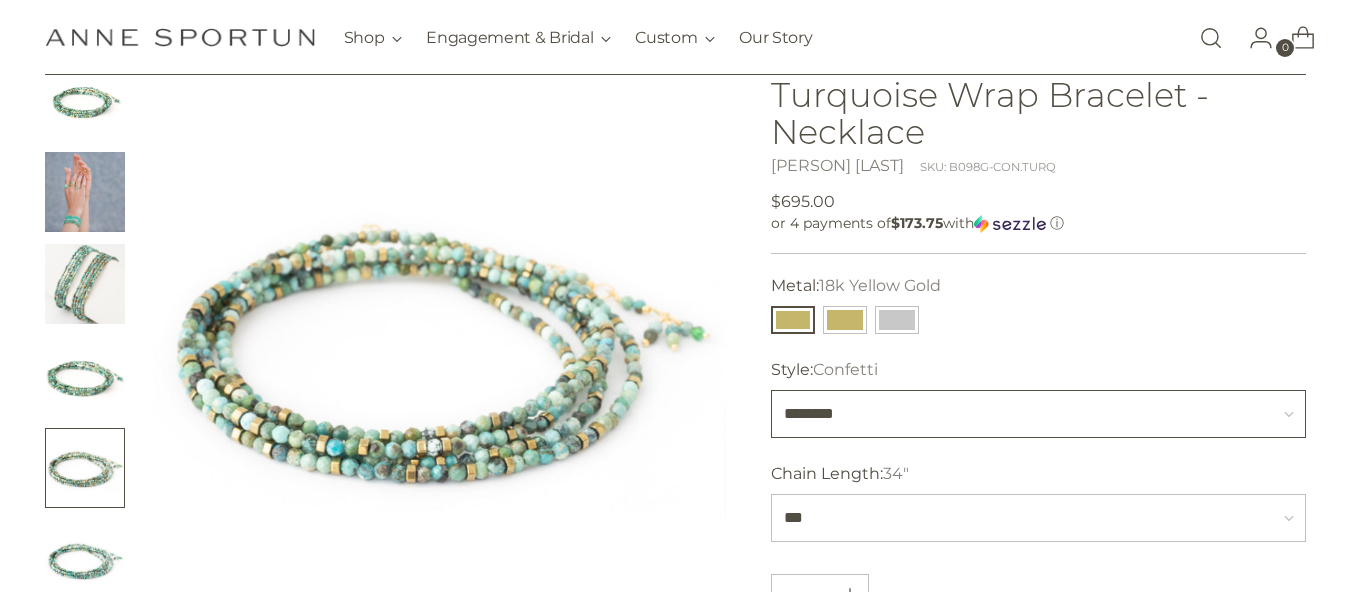scroll, scrollTop: 100, scrollLeft: 0, axis: vertical 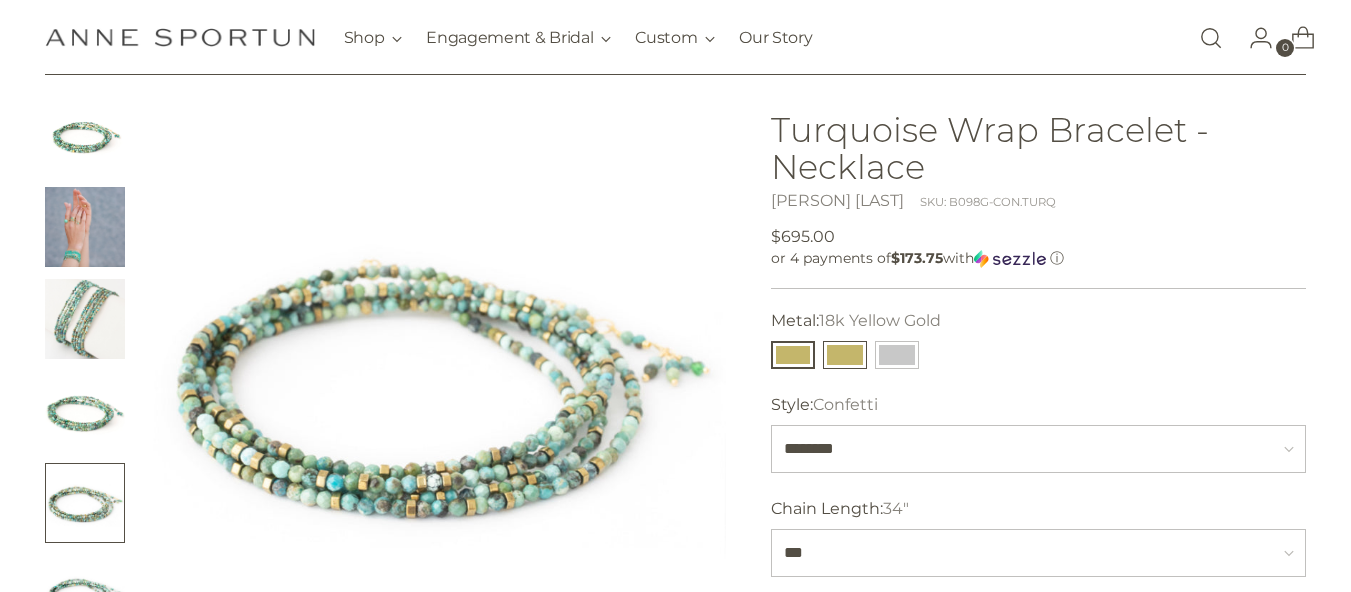 click at bounding box center [845, 355] 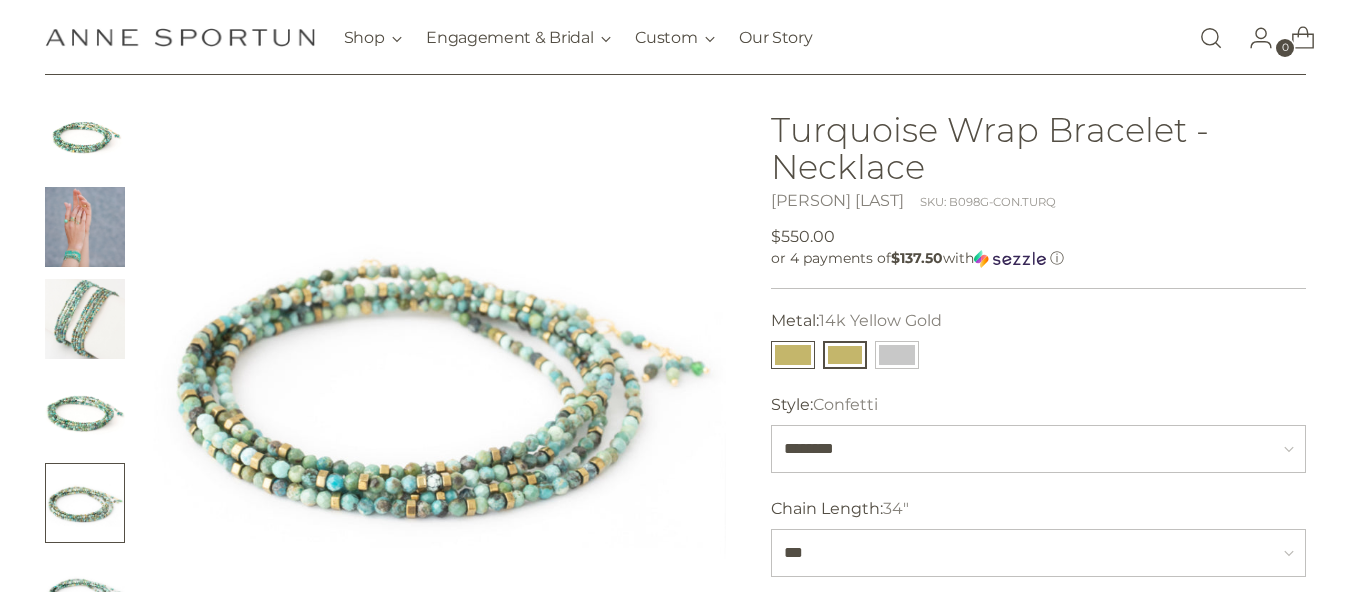 click at bounding box center (793, 355) 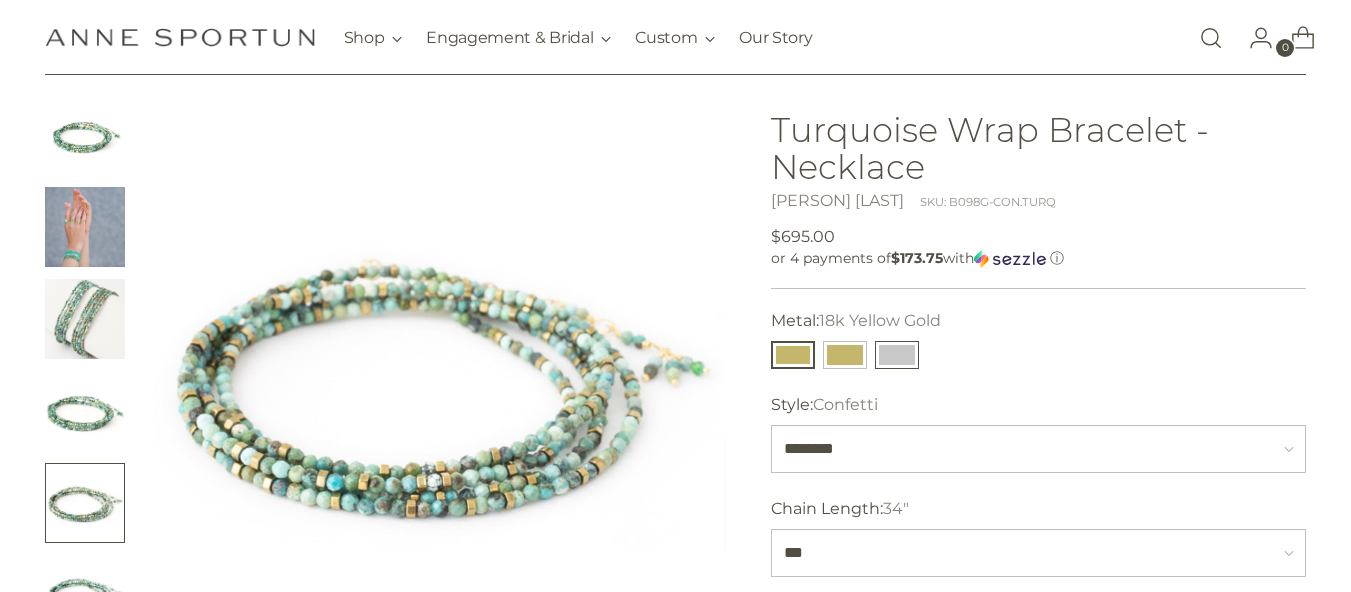 click at bounding box center [897, 355] 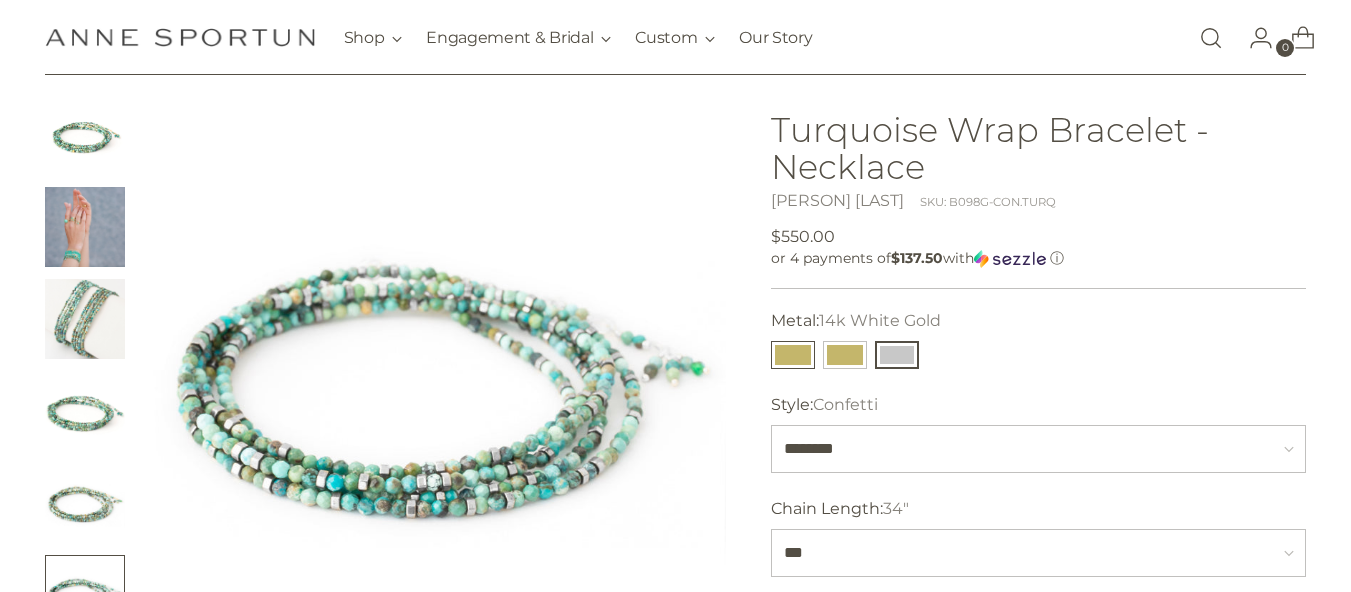 click at bounding box center [793, 355] 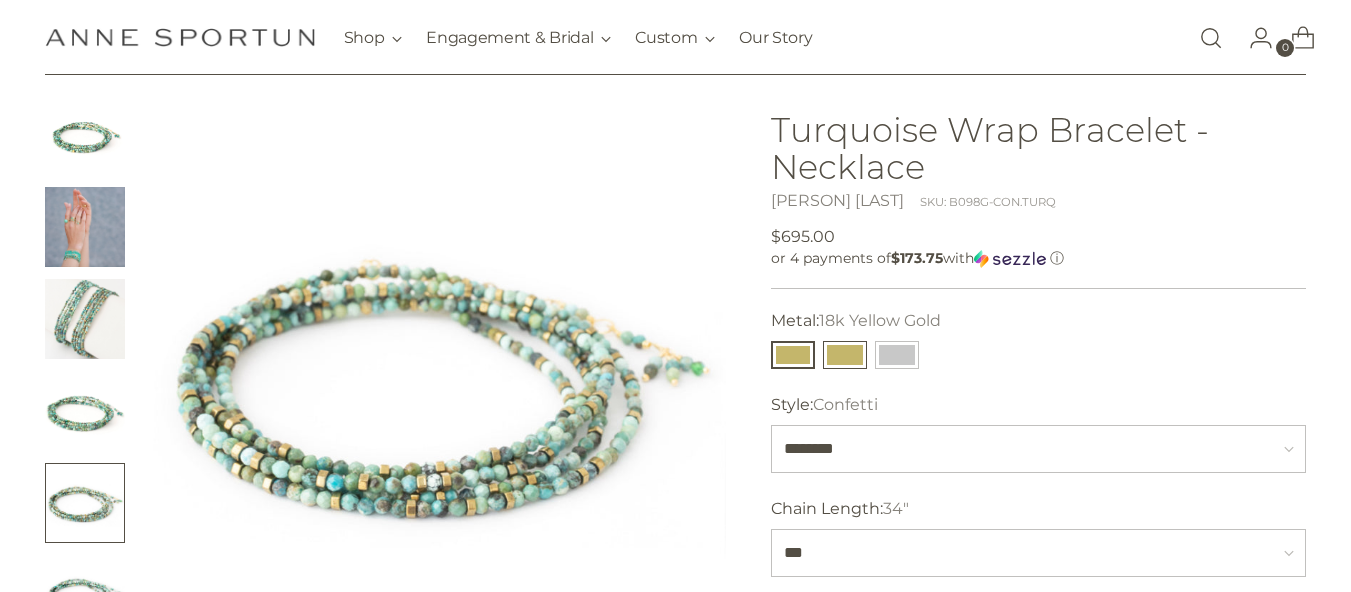 click at bounding box center [845, 355] 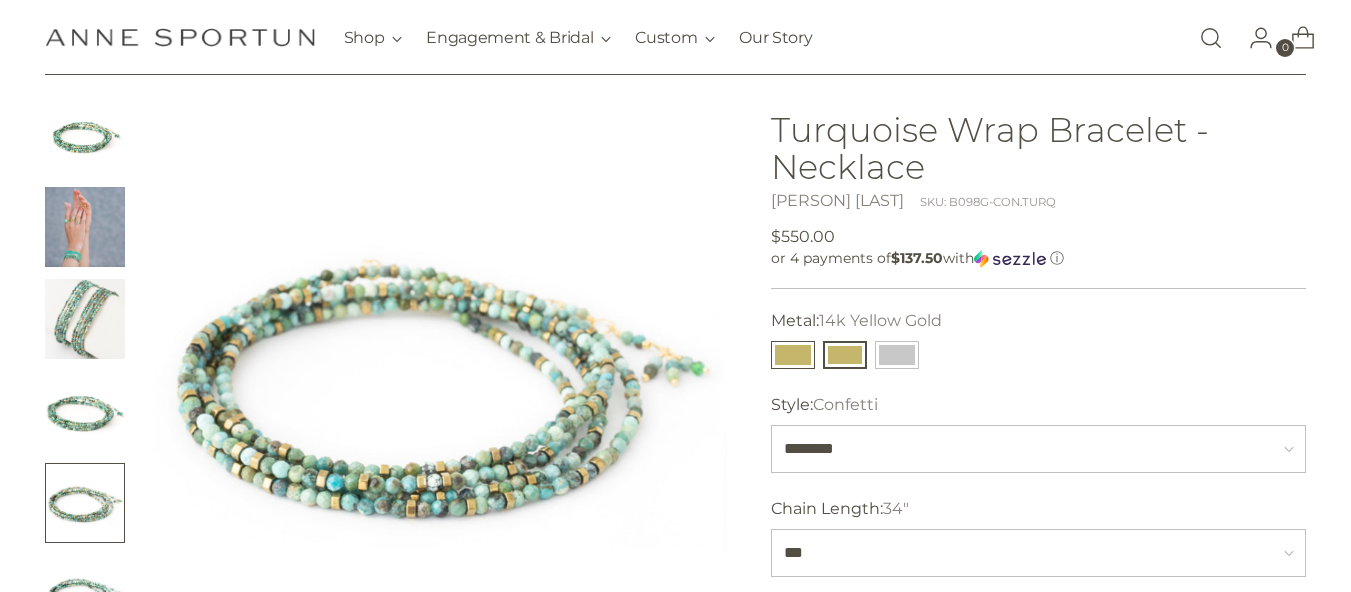 click at bounding box center [793, 355] 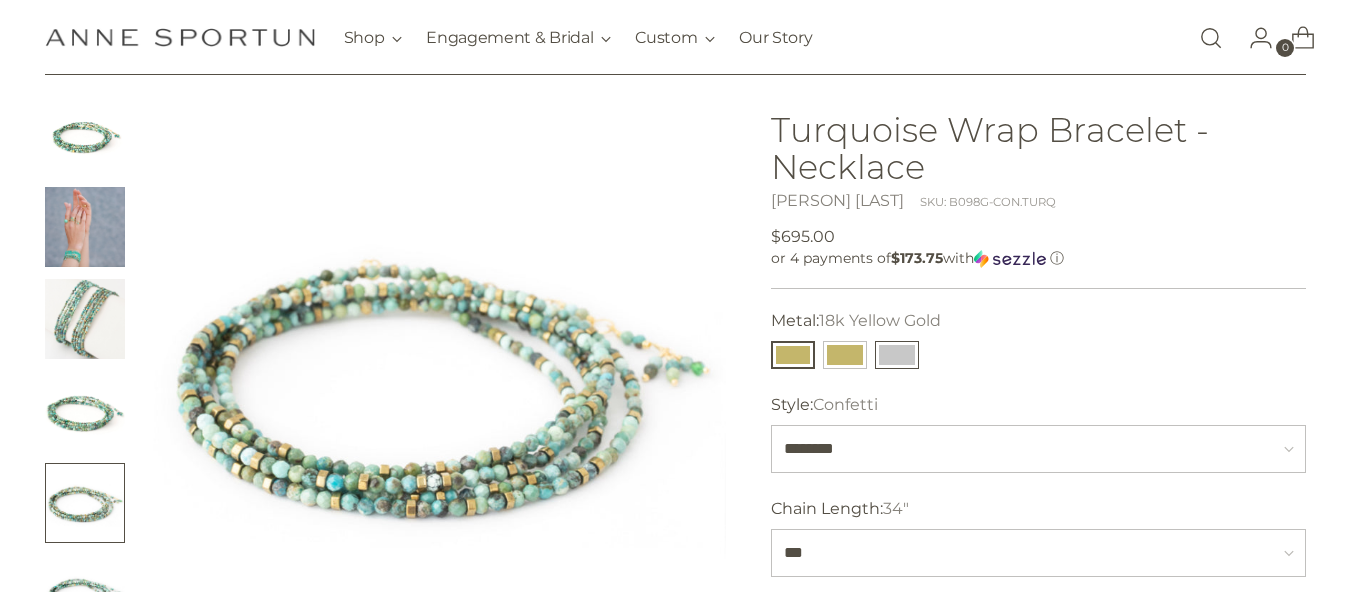 click at bounding box center [897, 355] 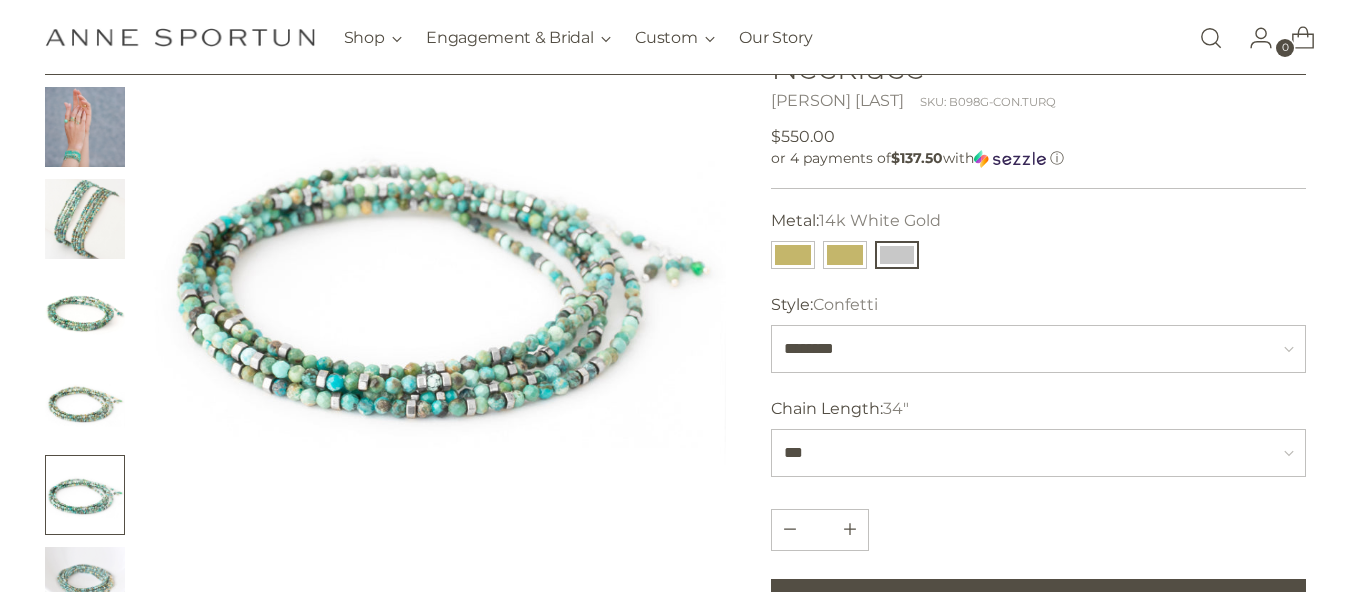 scroll, scrollTop: 0, scrollLeft: 0, axis: both 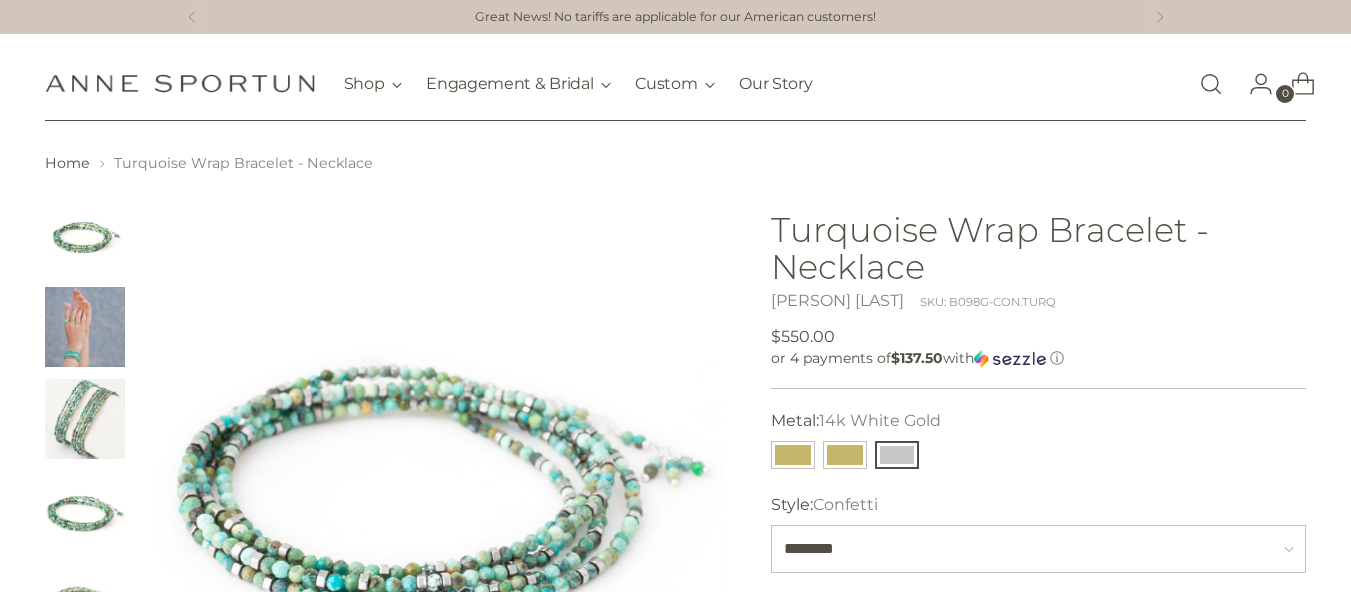 click at bounding box center [85, 419] 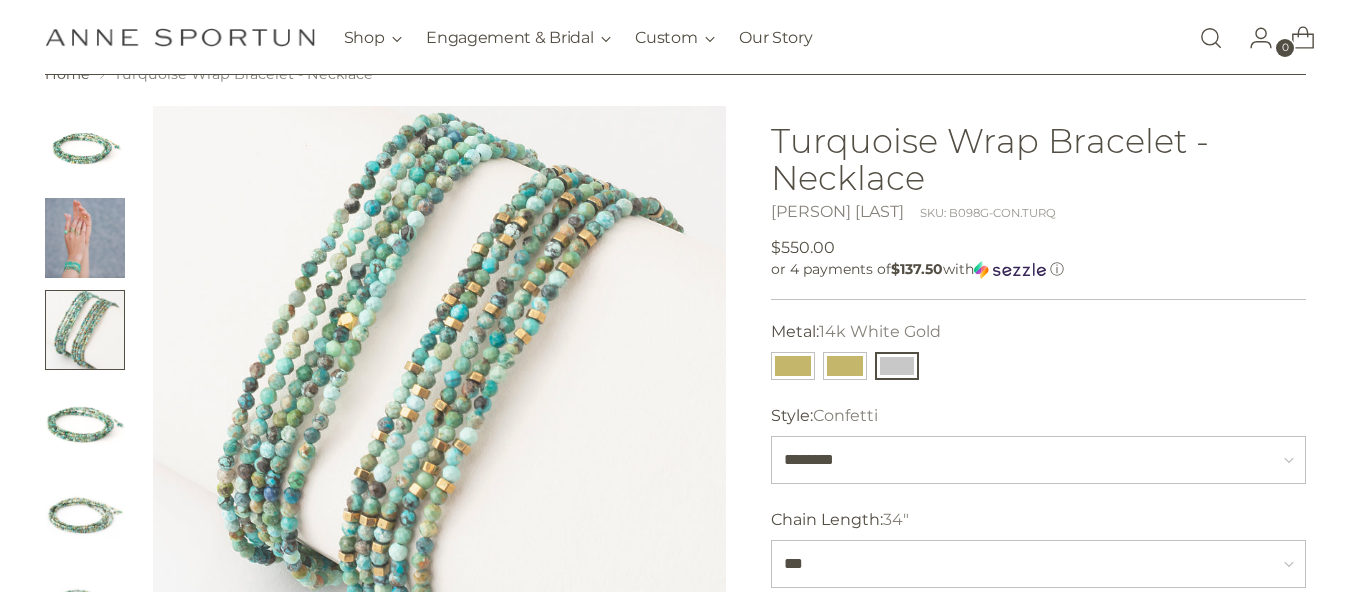 scroll, scrollTop: 200, scrollLeft: 0, axis: vertical 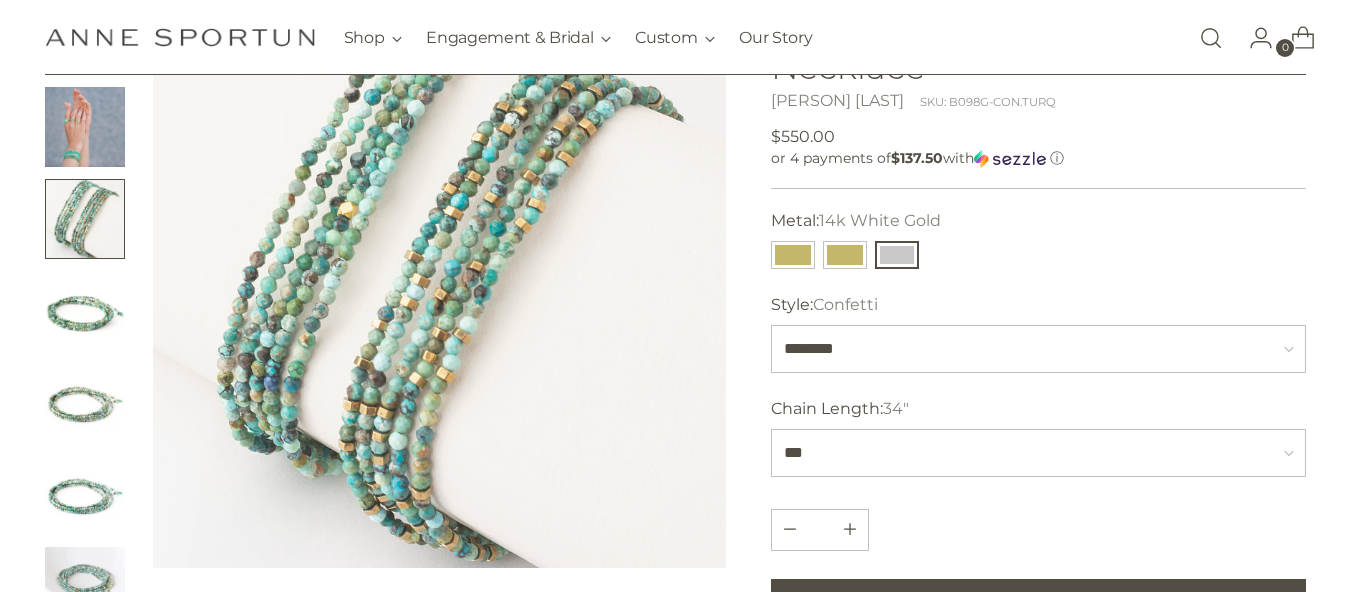 click at bounding box center (85, 311) 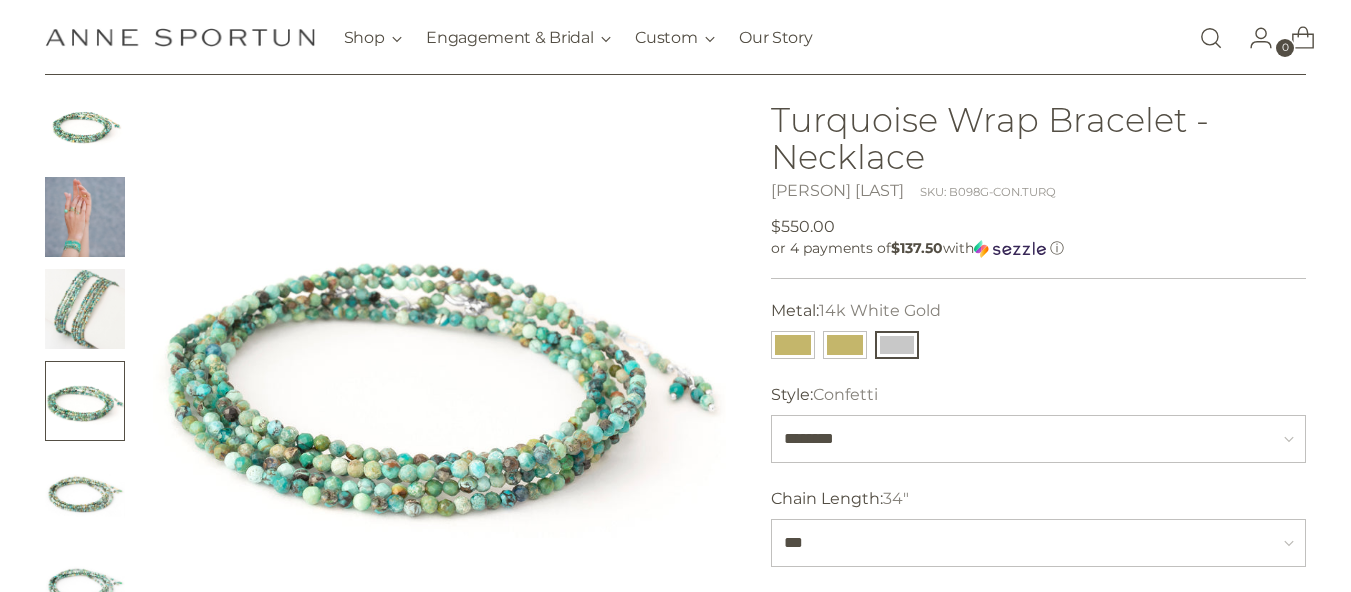 scroll, scrollTop: 100, scrollLeft: 0, axis: vertical 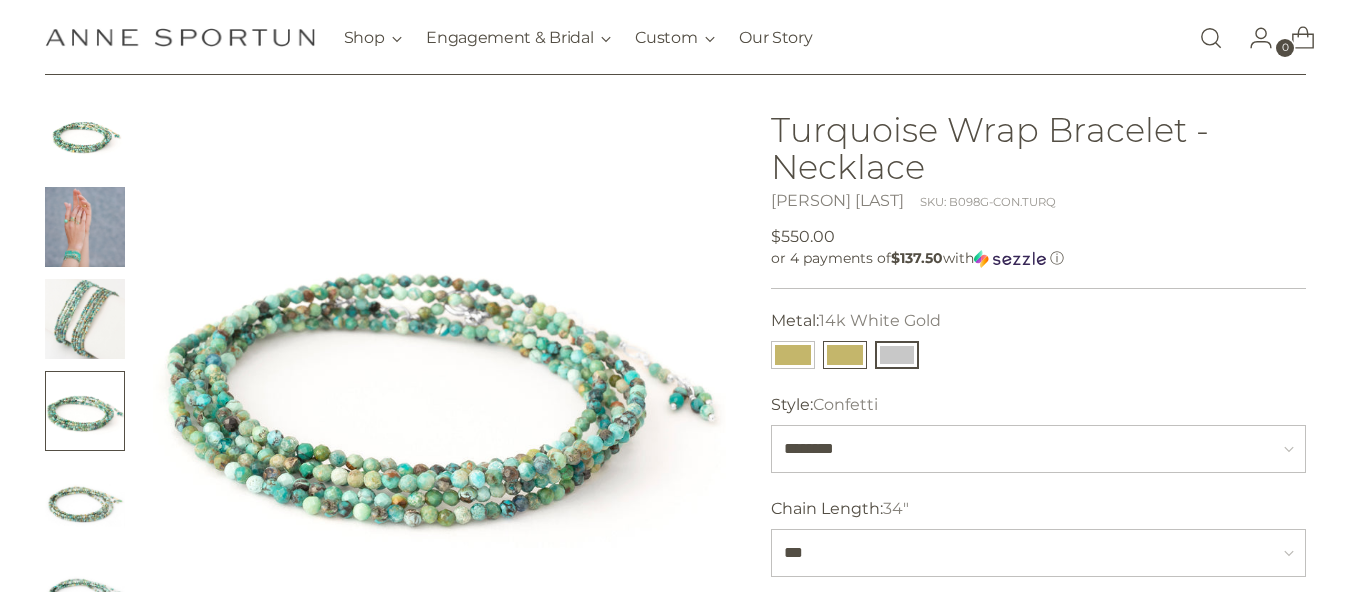 click at bounding box center [845, 355] 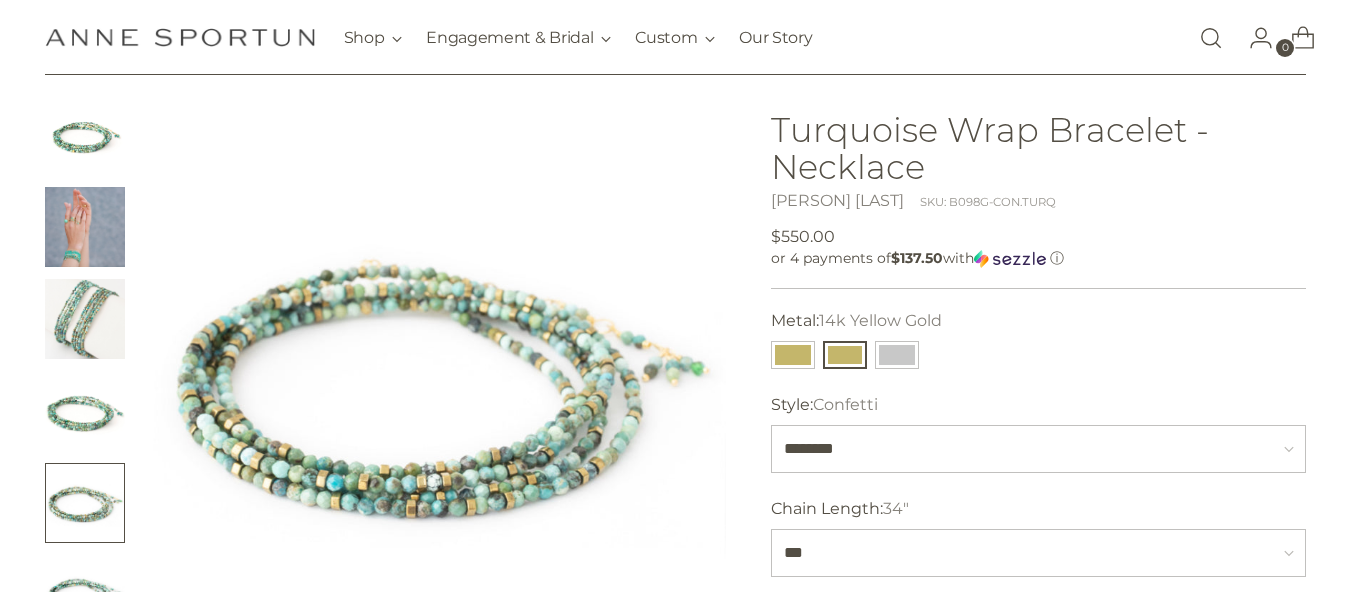 click at bounding box center [85, 135] 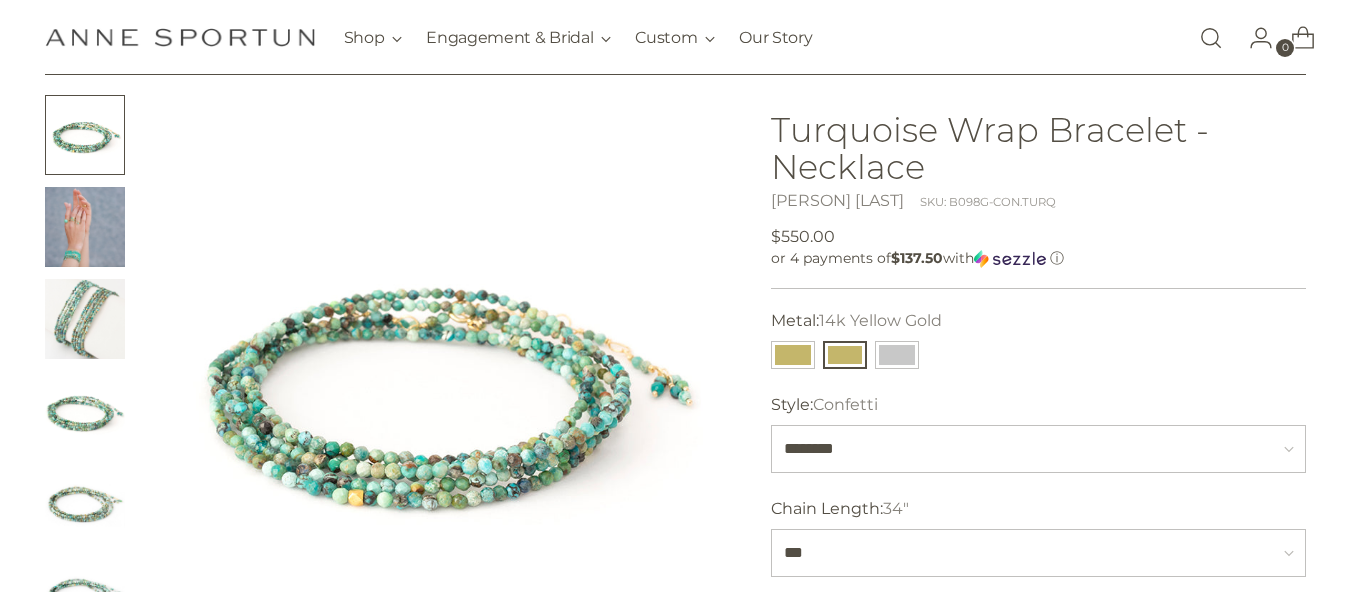 click at bounding box center (85, 227) 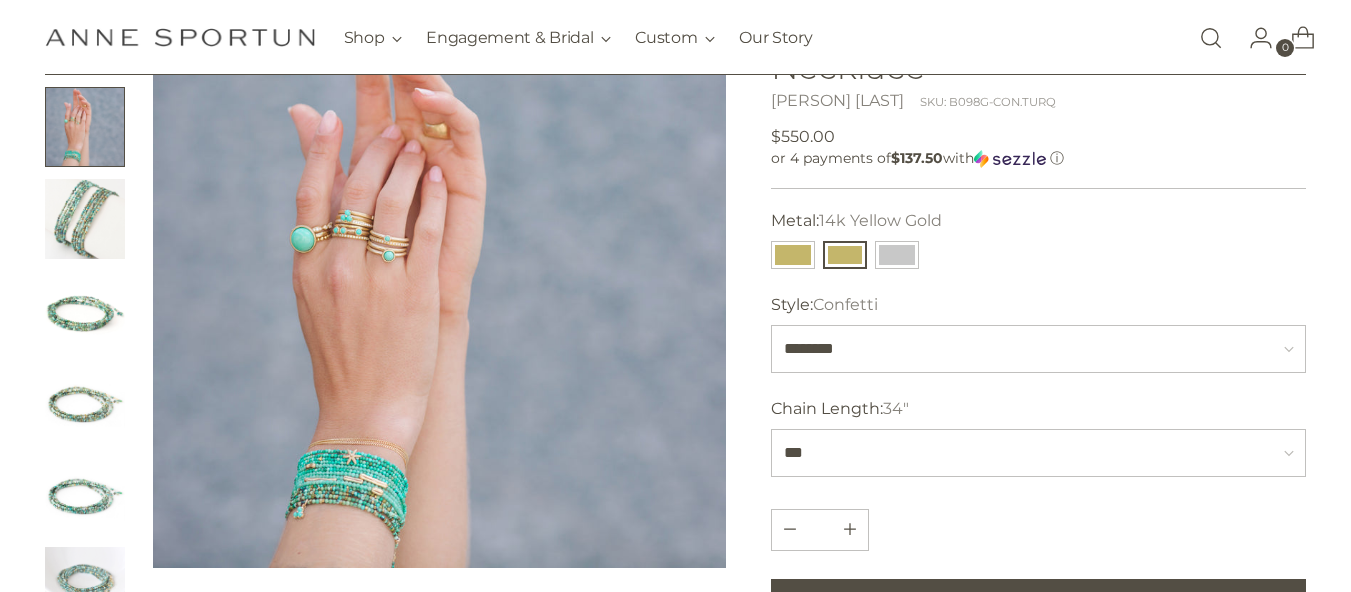 scroll, scrollTop: 300, scrollLeft: 0, axis: vertical 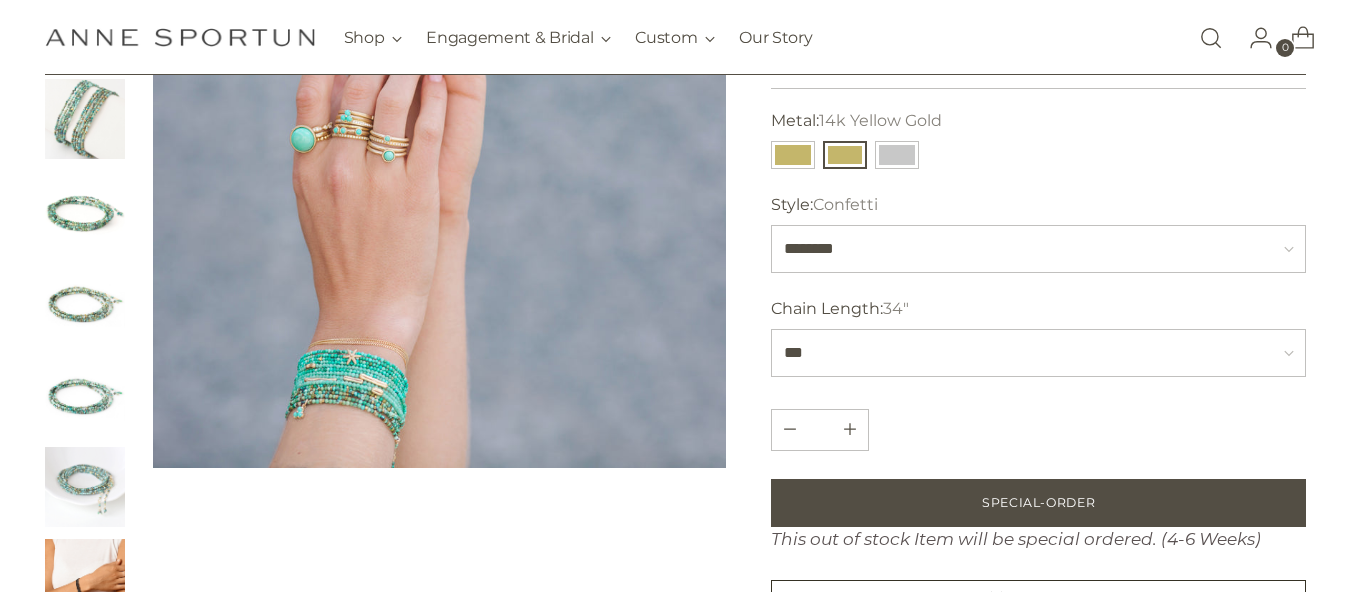 click at bounding box center [85, 211] 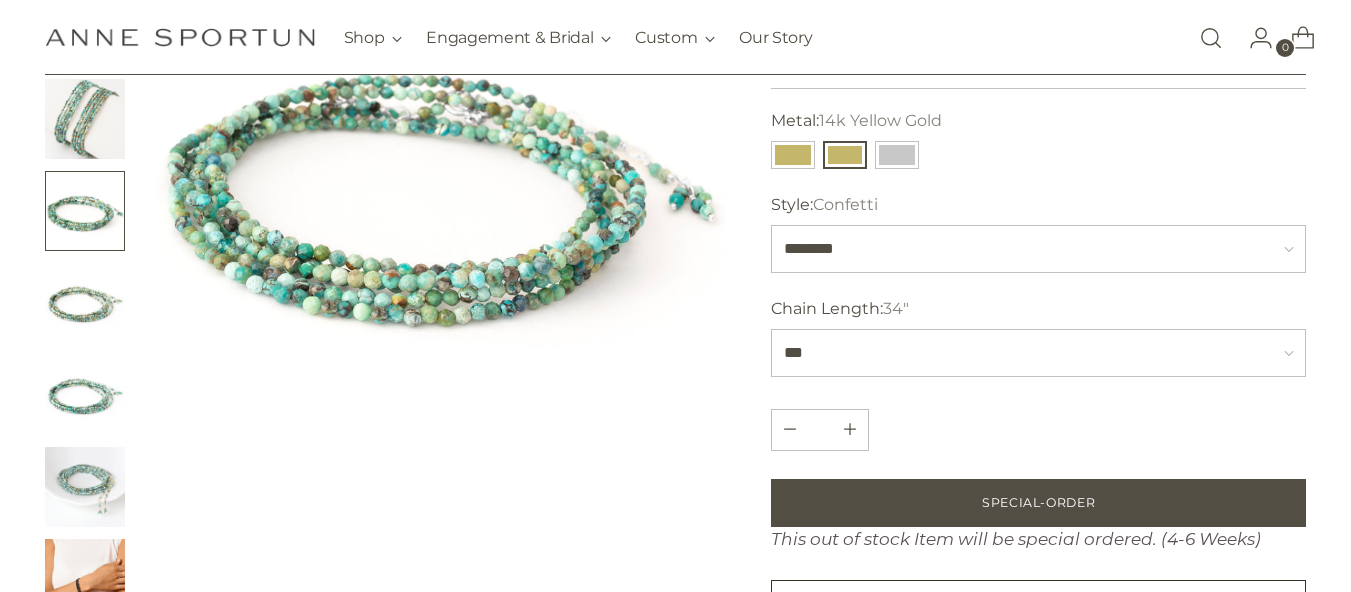 click at bounding box center [85, 303] 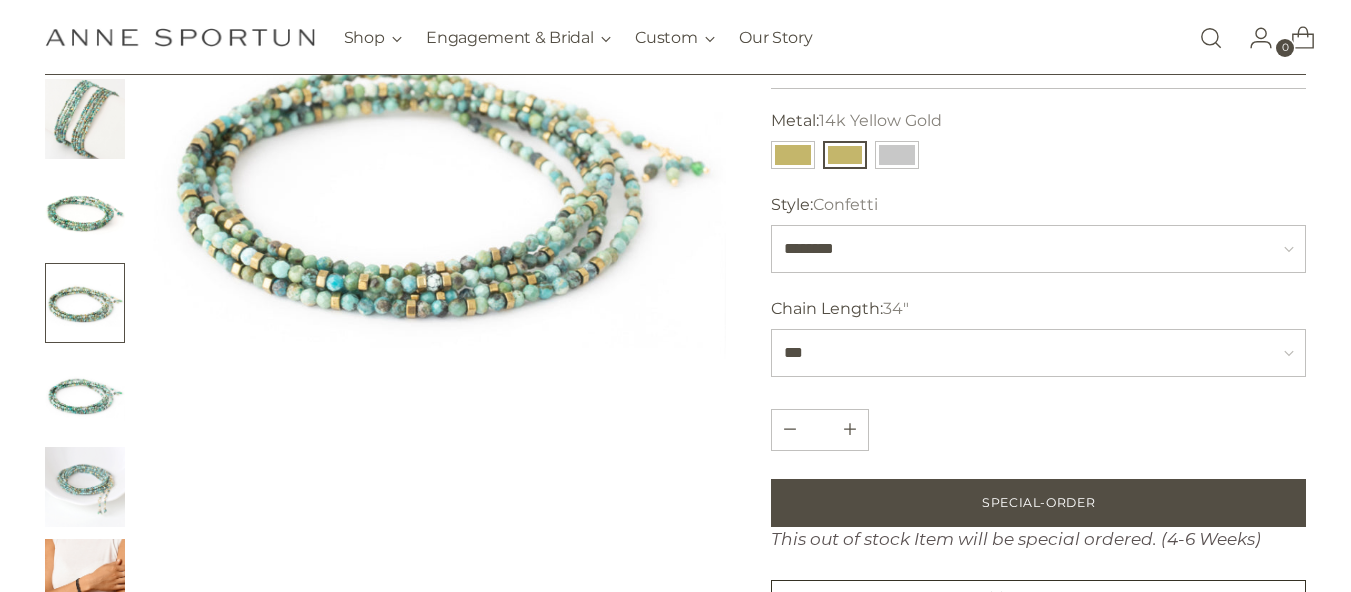 click at bounding box center (85, 395) 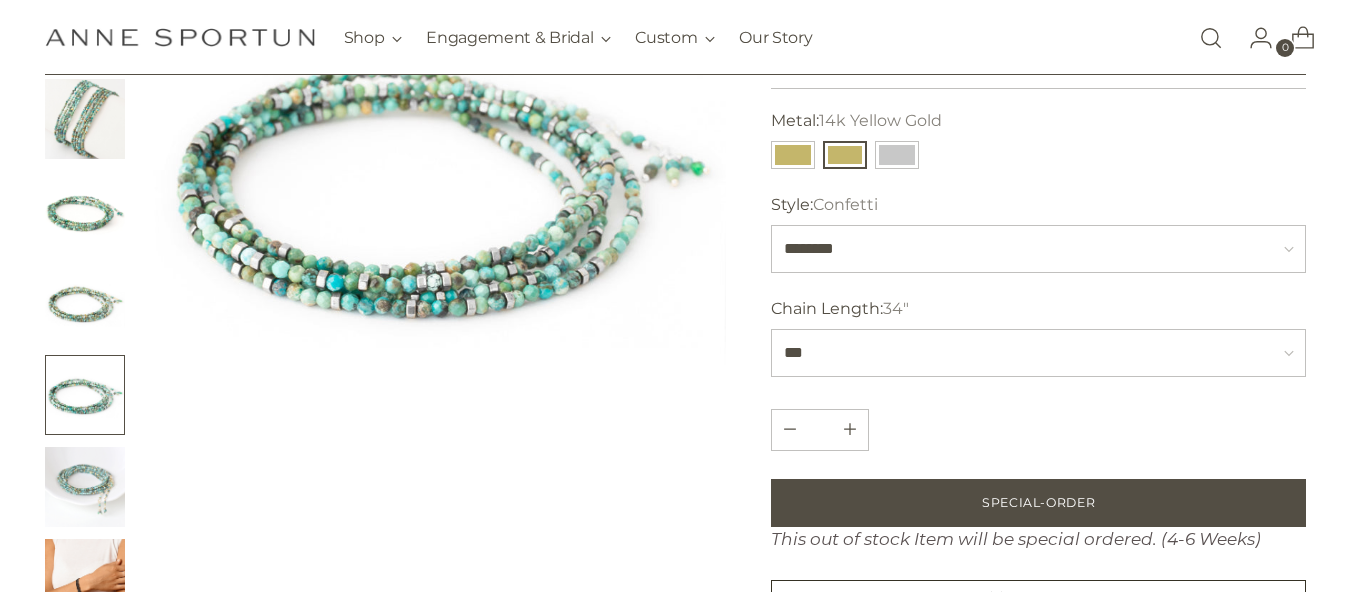 click at bounding box center (85, 487) 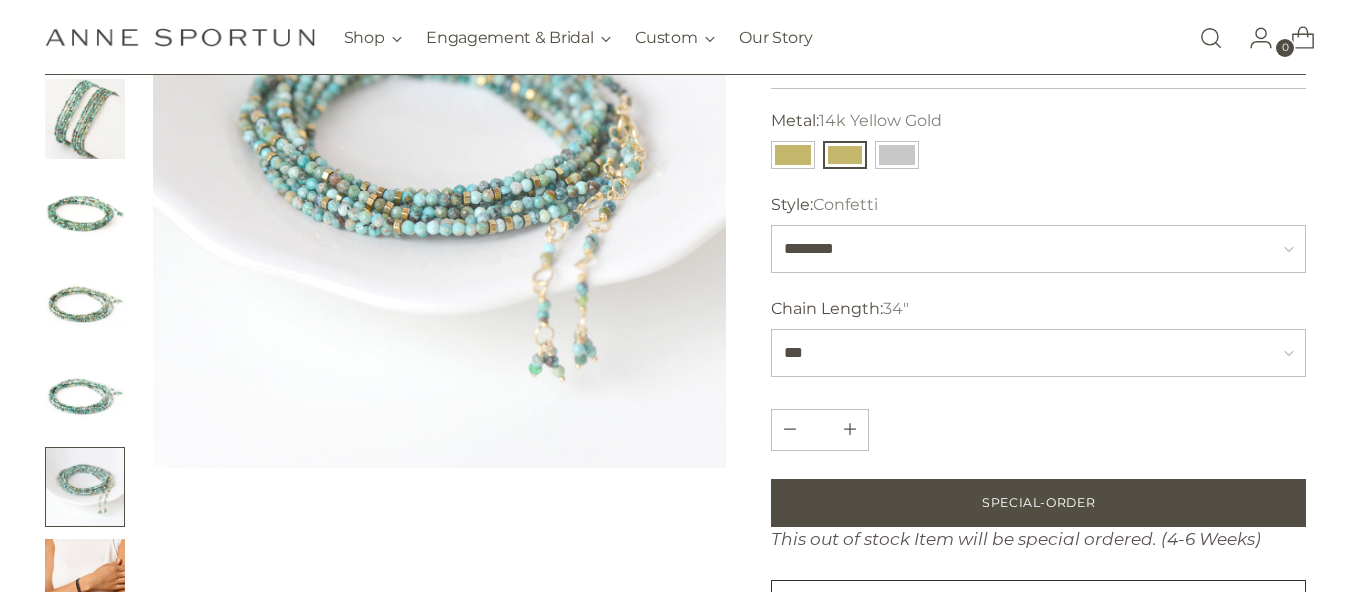 scroll, scrollTop: 400, scrollLeft: 0, axis: vertical 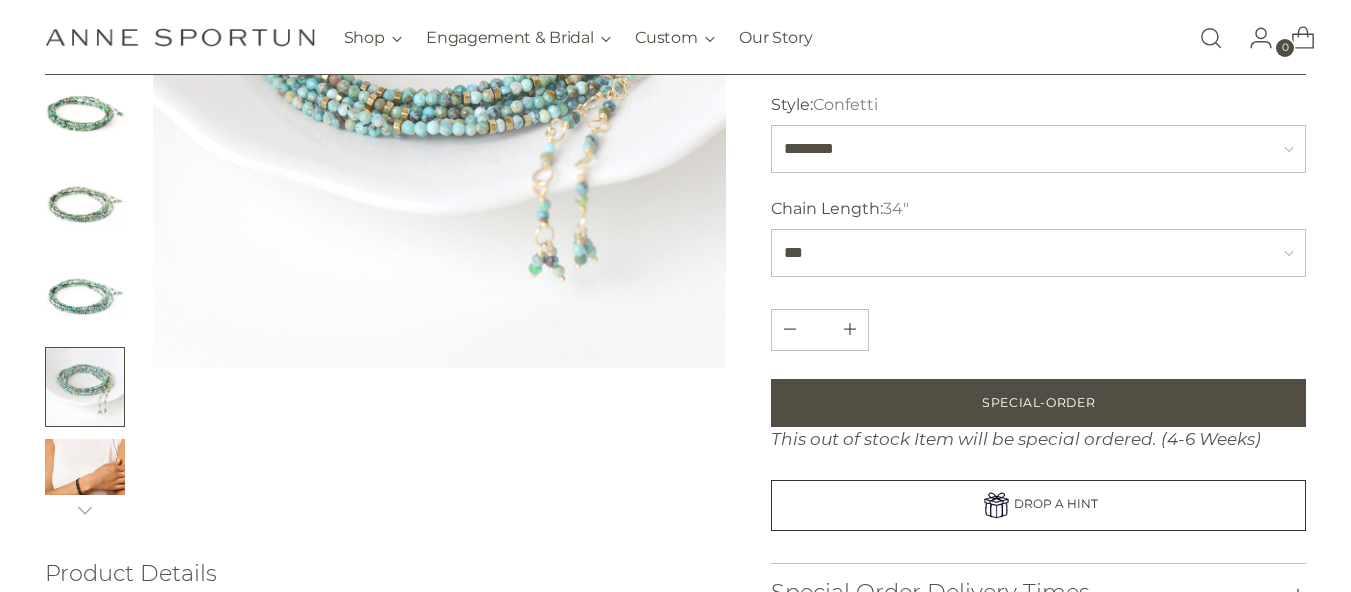 click at bounding box center (85, 479) 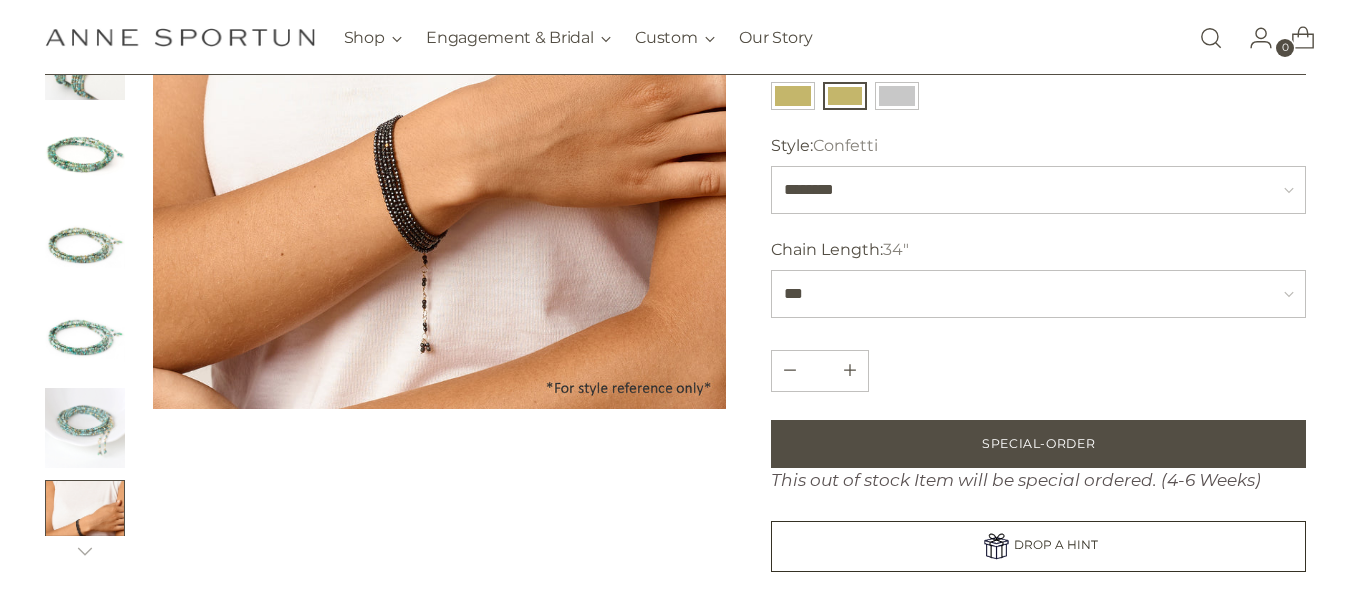 scroll, scrollTop: 300, scrollLeft: 0, axis: vertical 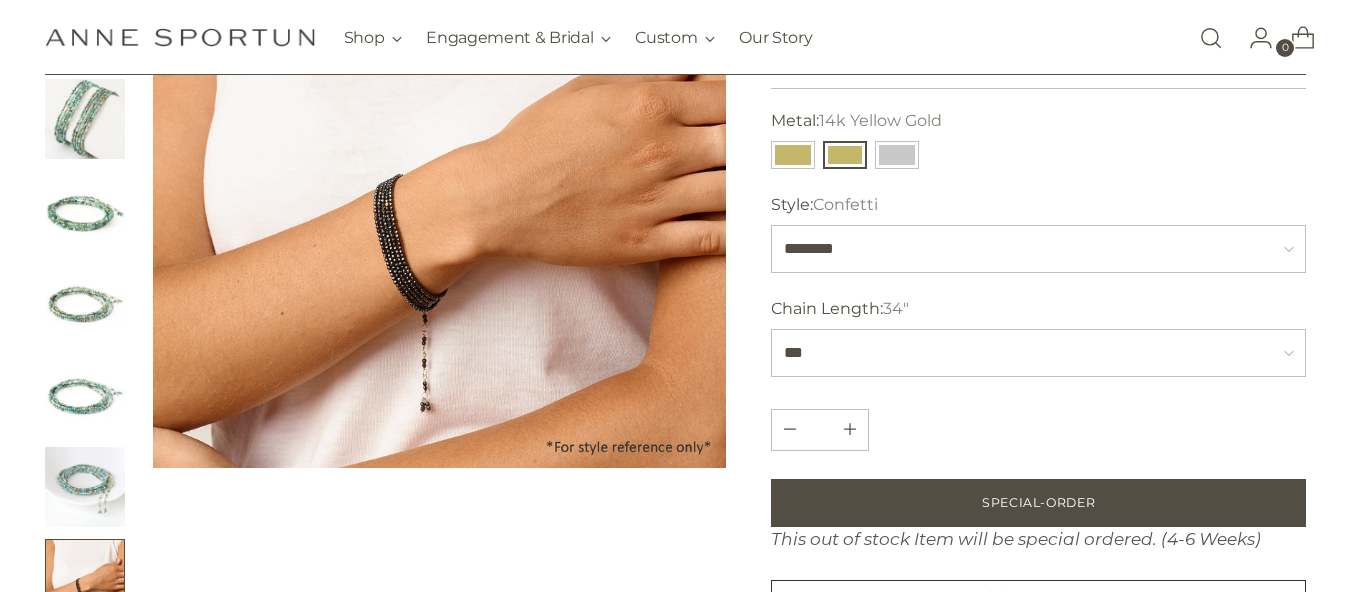 click at bounding box center [85, 487] 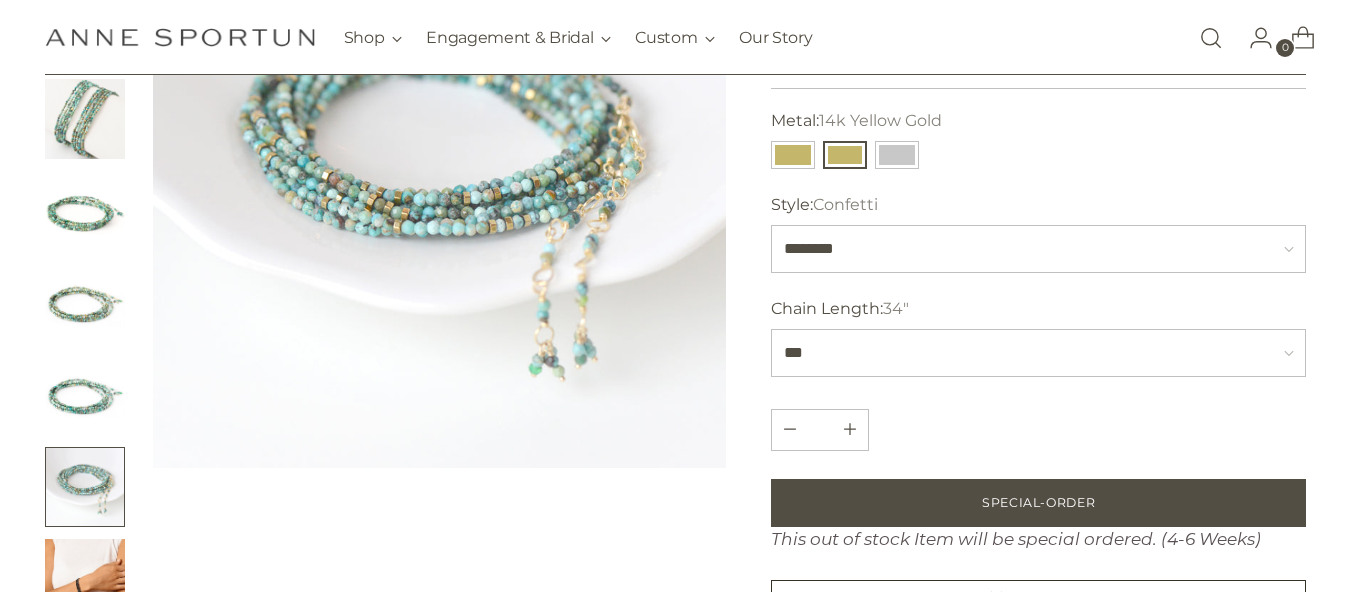 scroll, scrollTop: 100, scrollLeft: 0, axis: vertical 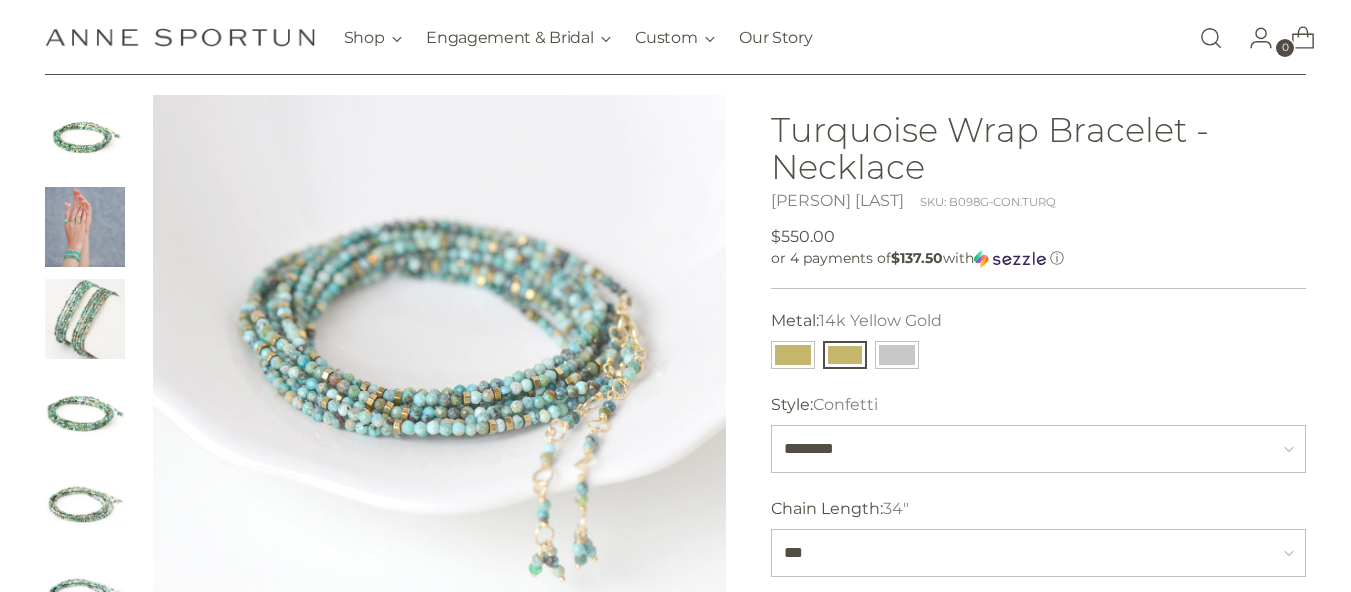 click at bounding box center (85, 319) 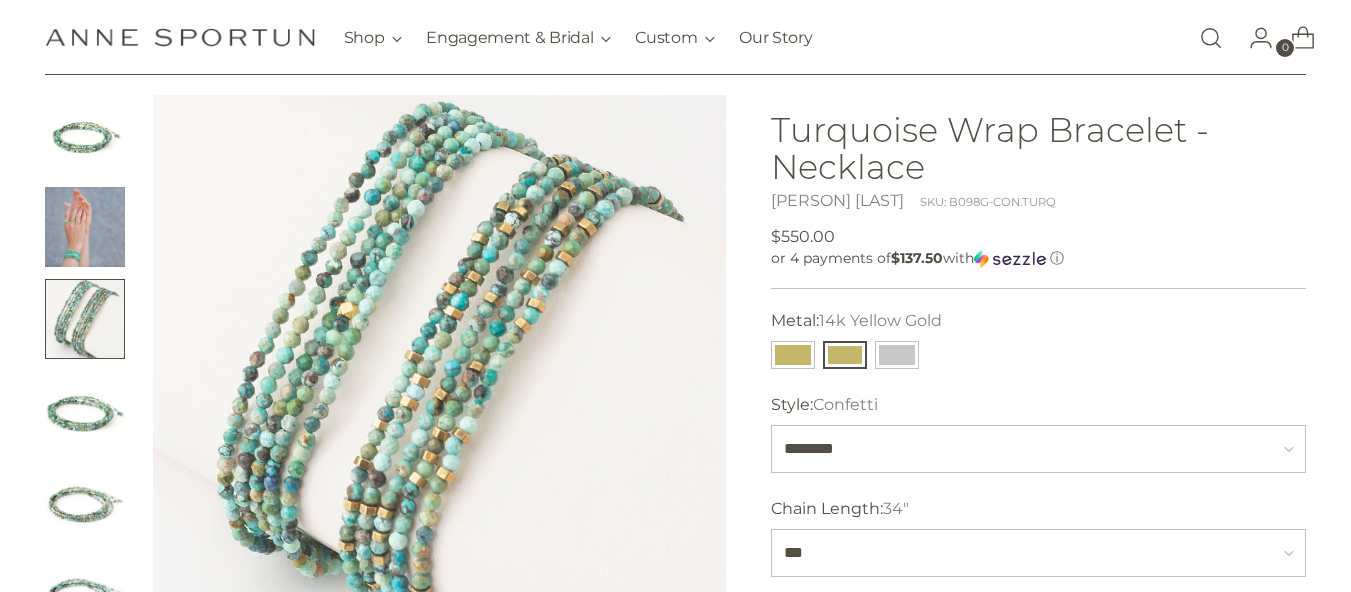 click at bounding box center (85, 227) 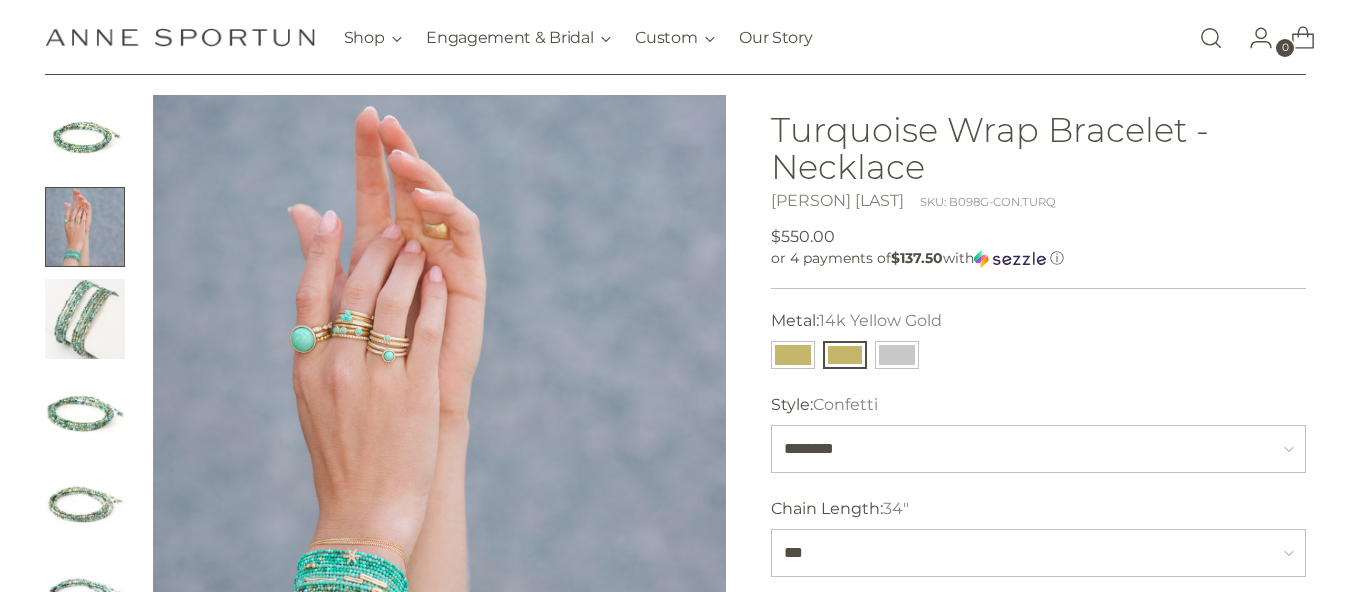 click at bounding box center [85, 135] 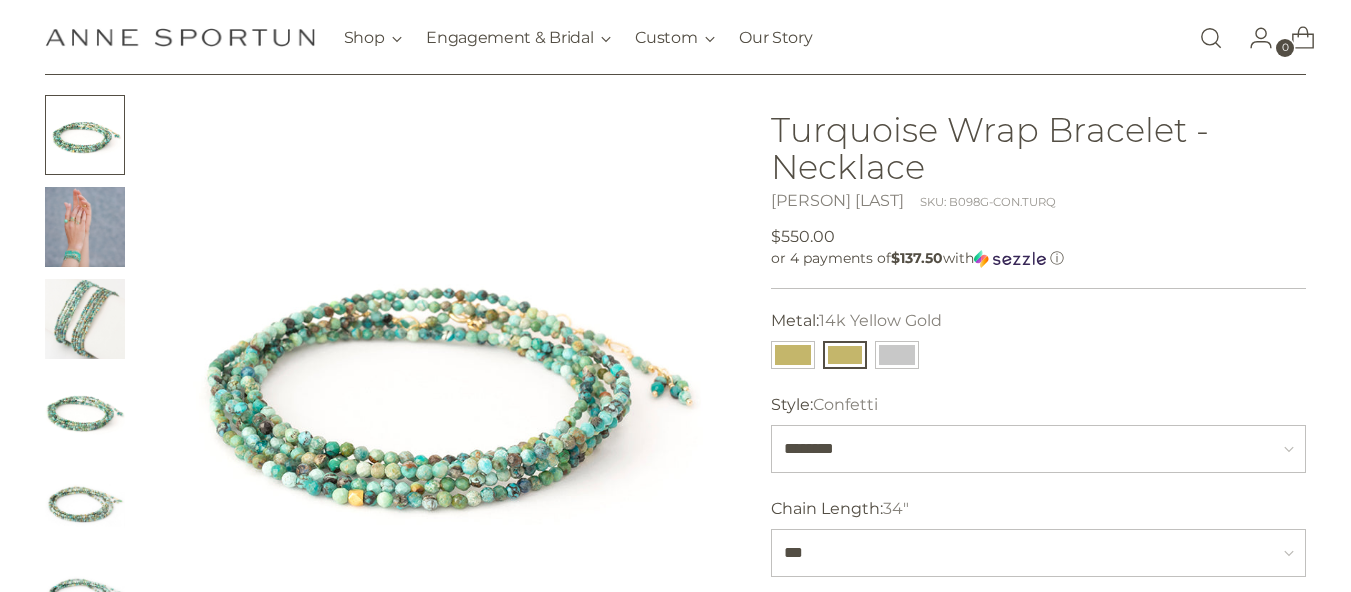 click at bounding box center [85, 227] 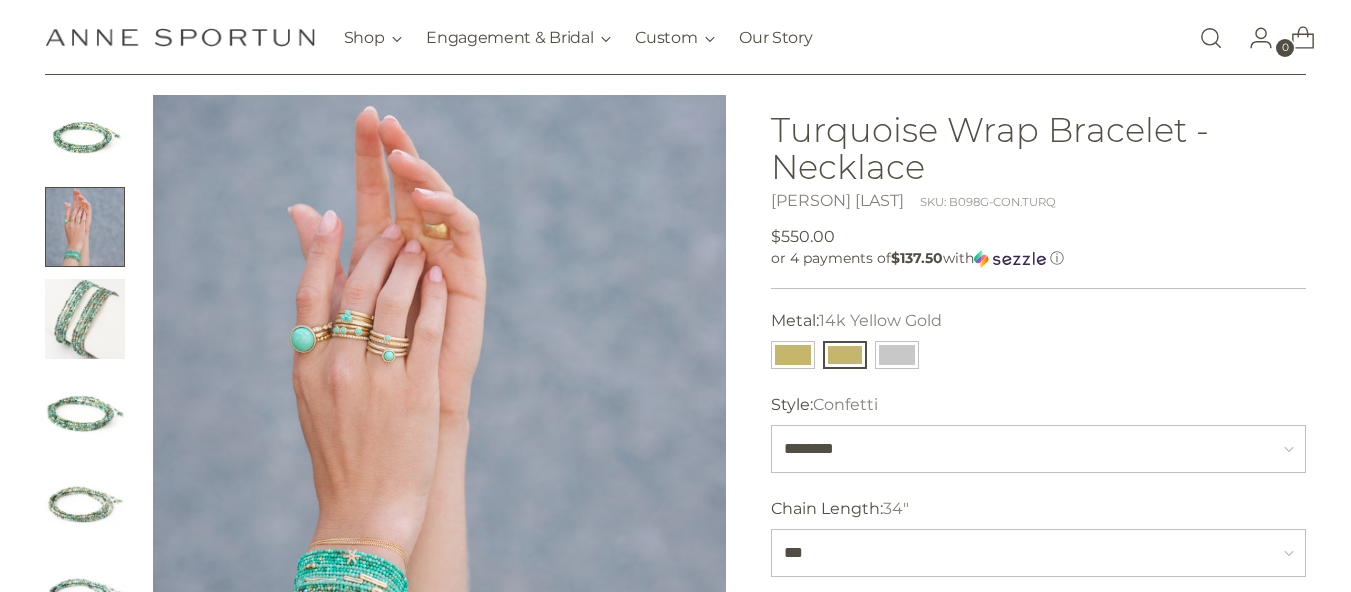 click at bounding box center [85, 319] 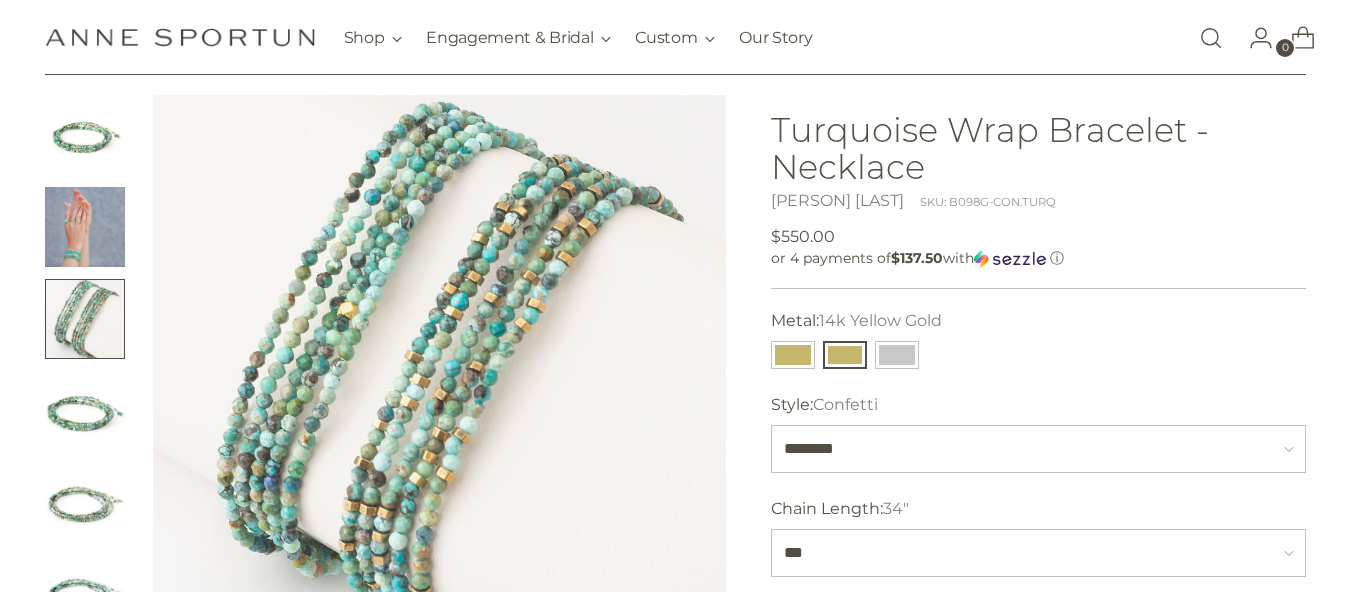 click at bounding box center (85, 411) 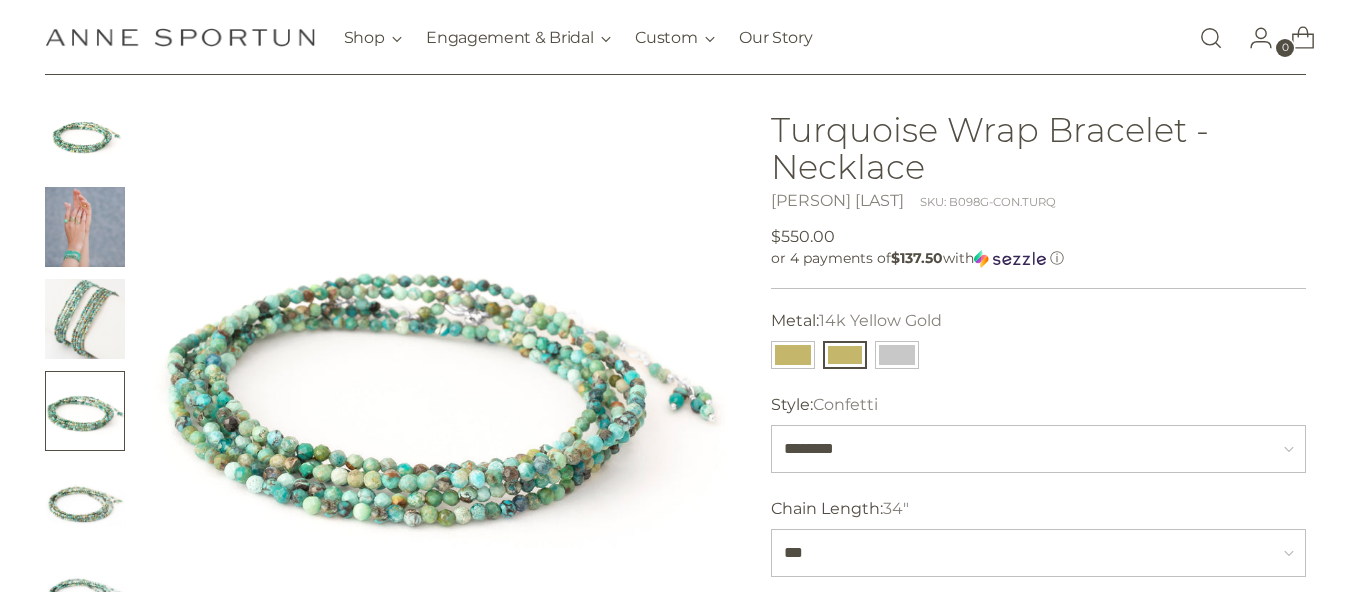 click at bounding box center (85, 503) 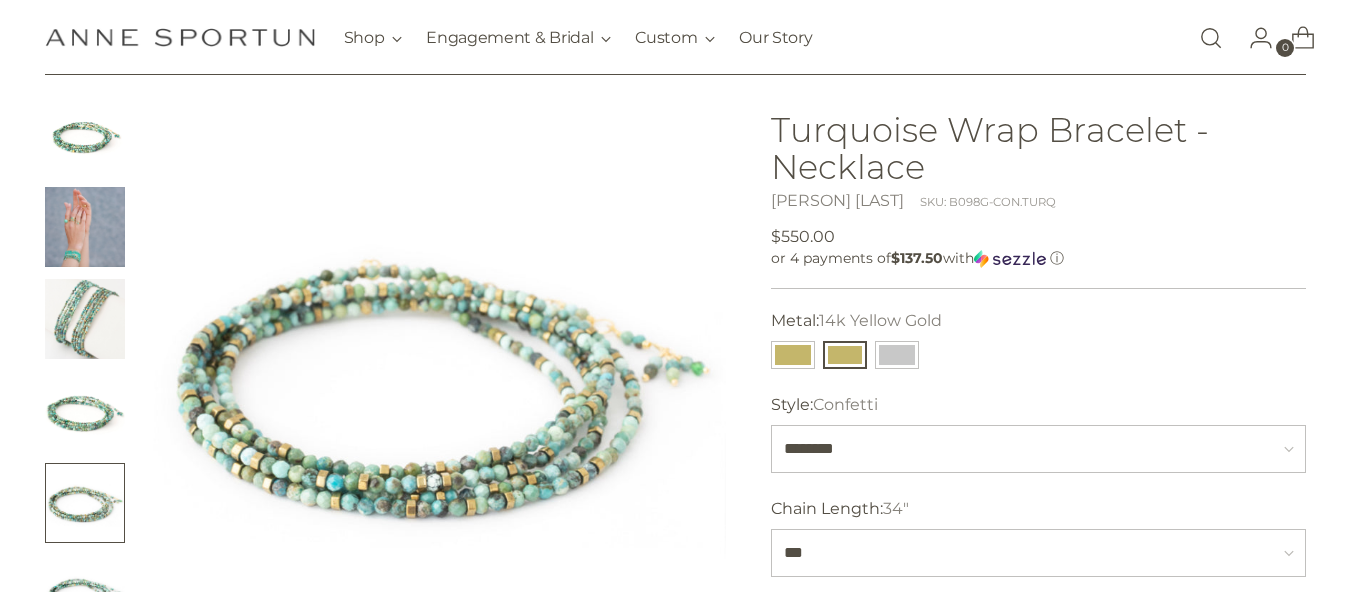 scroll, scrollTop: 100, scrollLeft: 0, axis: vertical 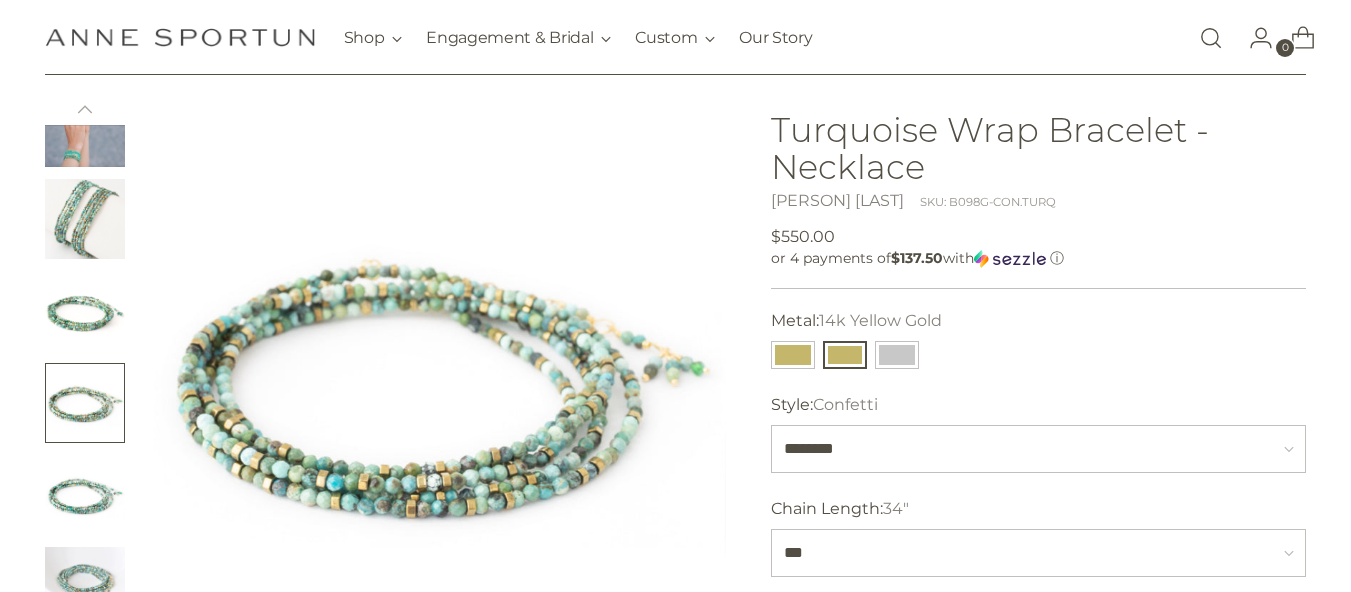 click at bounding box center (85, 495) 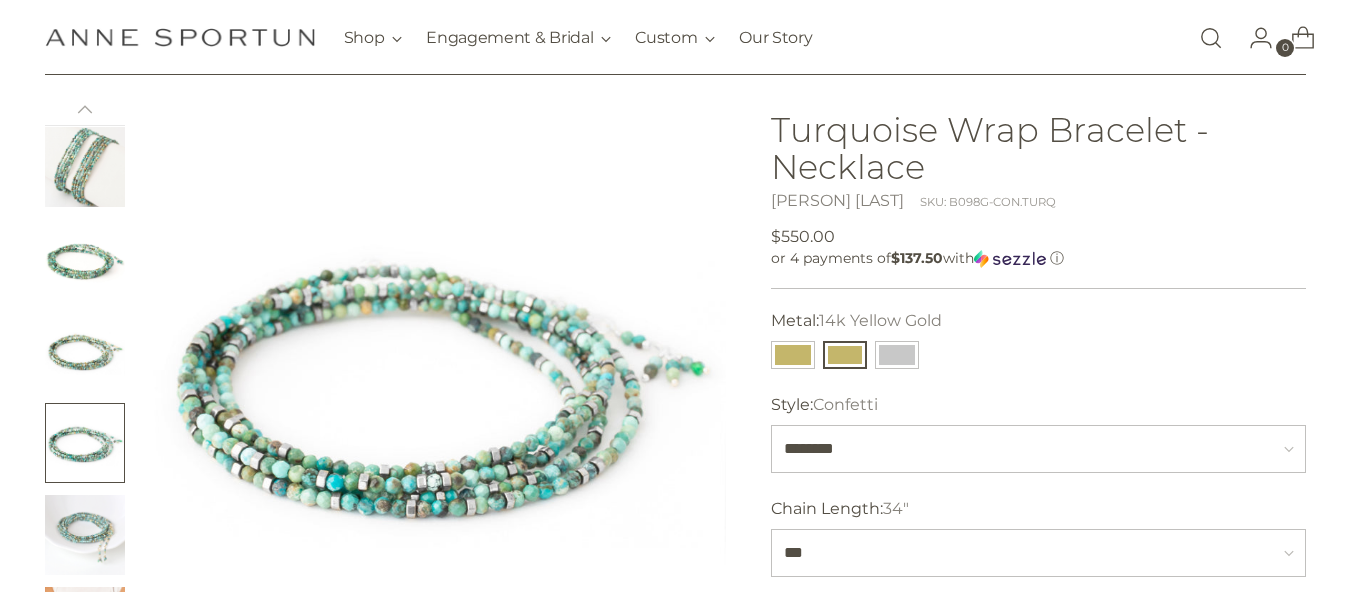 scroll, scrollTop: 178, scrollLeft: 0, axis: vertical 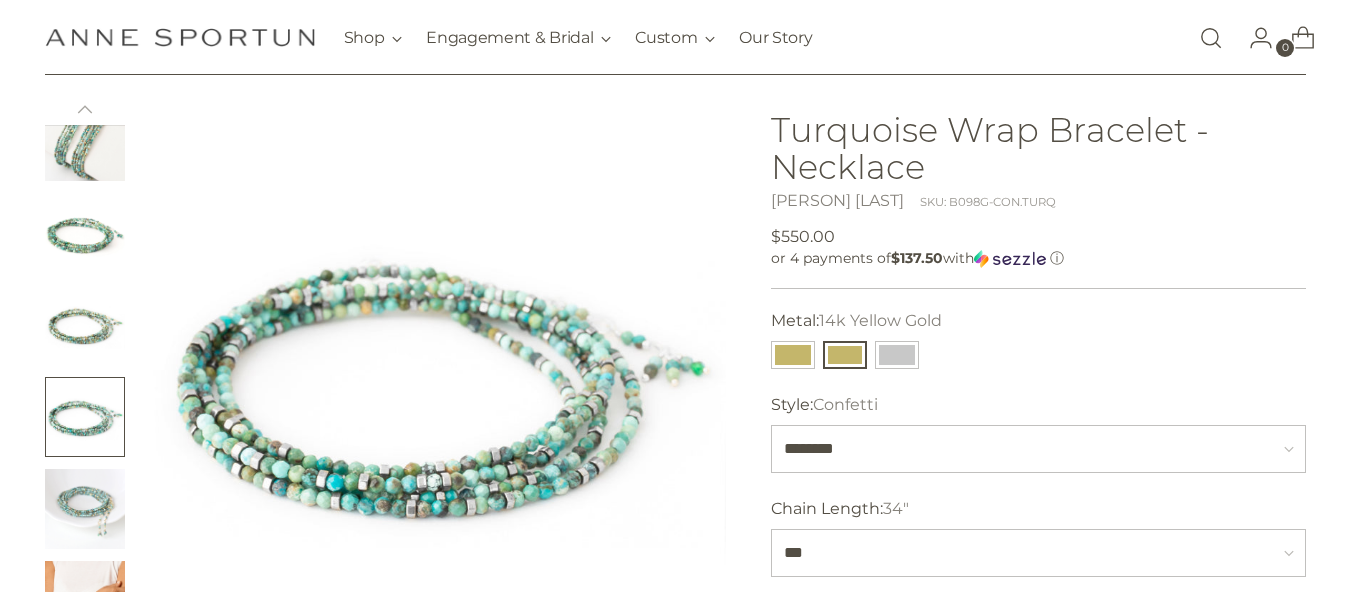 click at bounding box center [85, 509] 